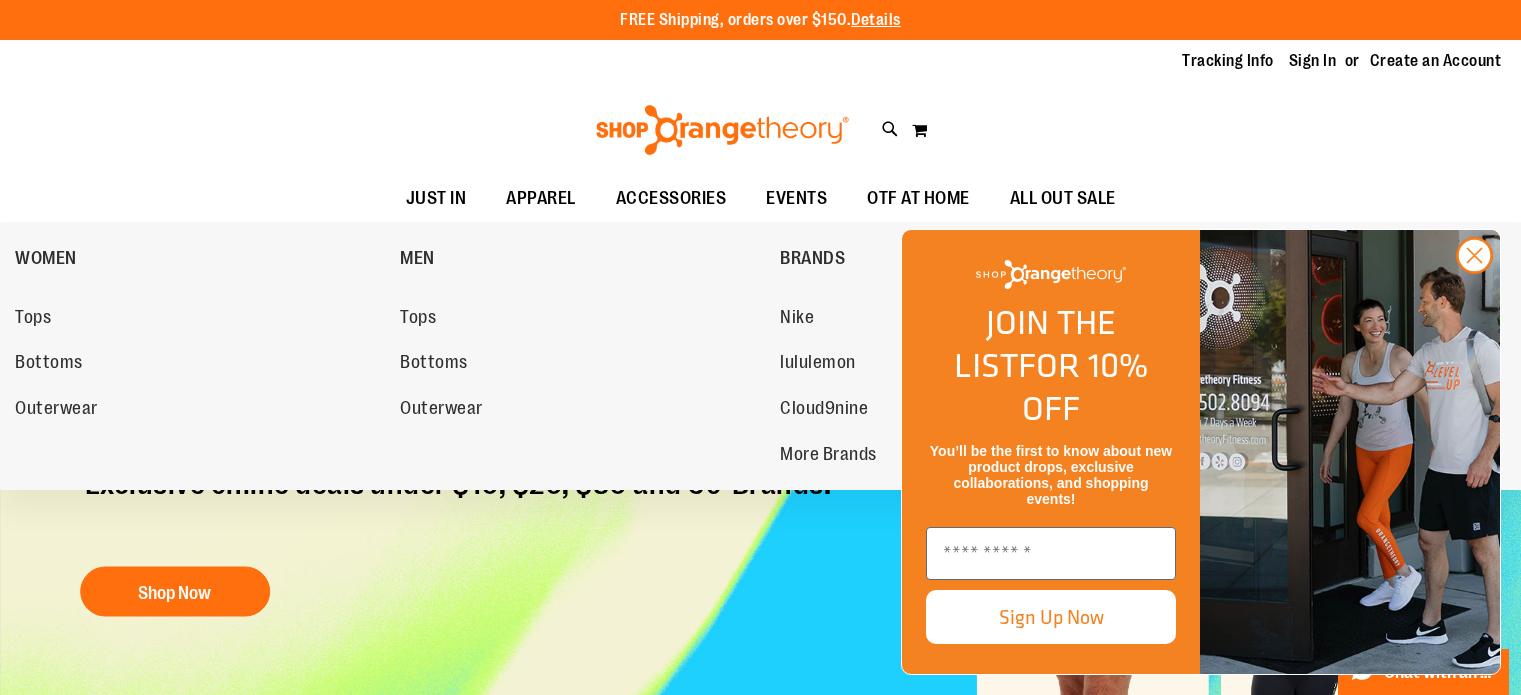 scroll, scrollTop: 0, scrollLeft: 0, axis: both 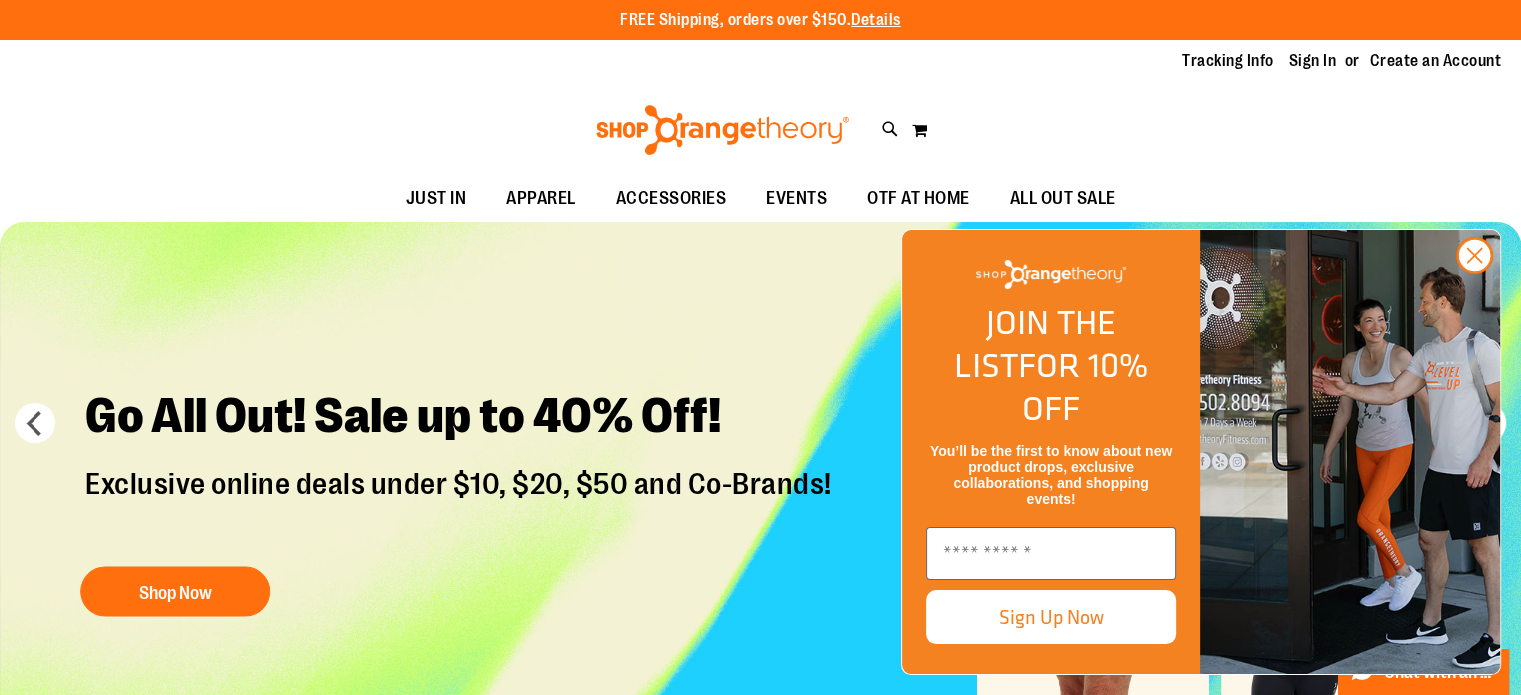 click 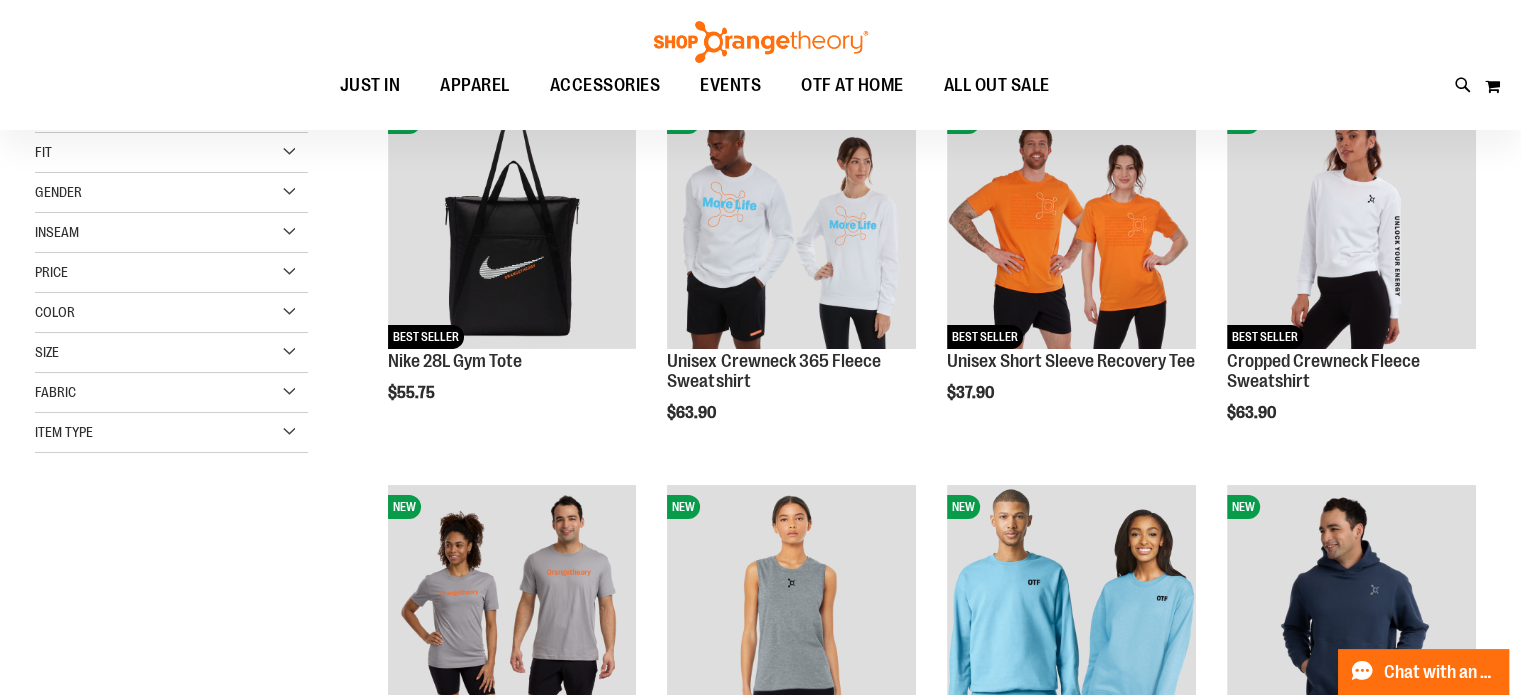 scroll, scrollTop: 0, scrollLeft: 0, axis: both 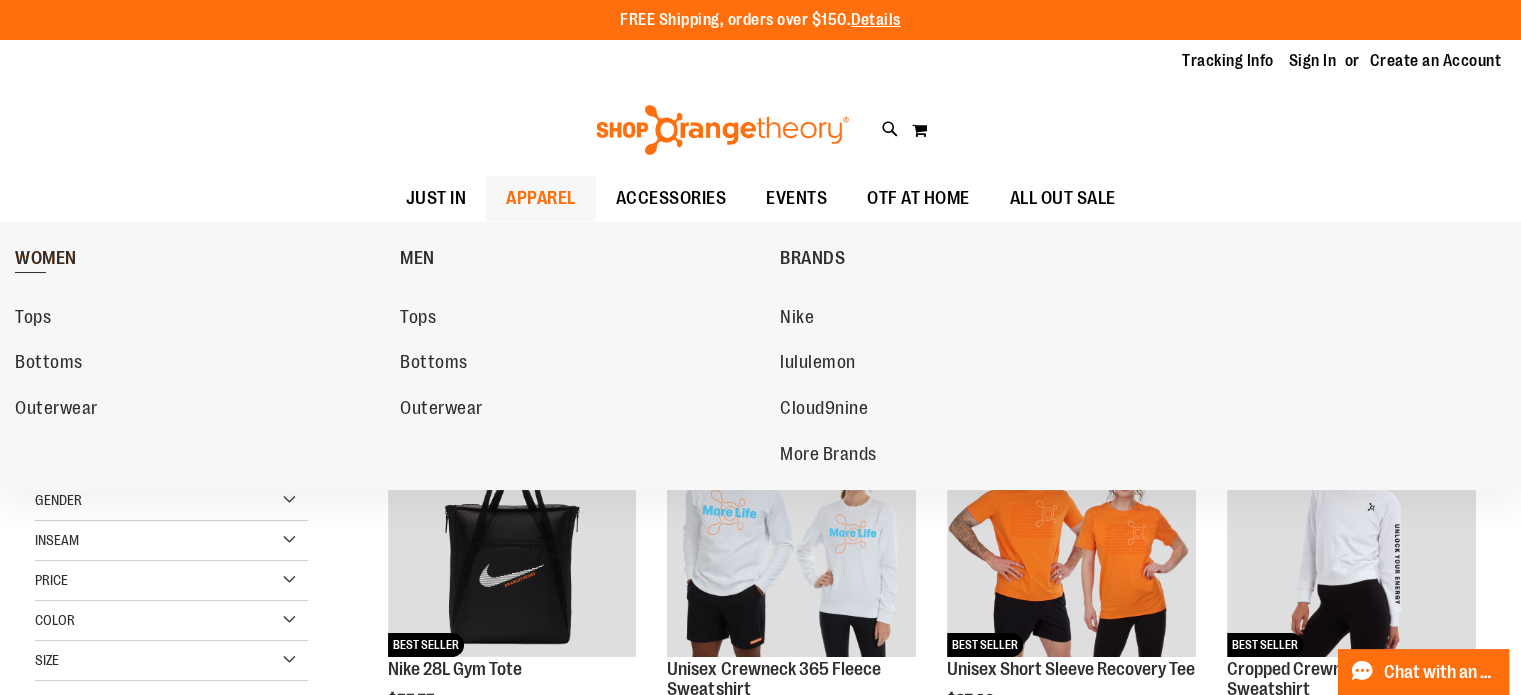 click on "WOMEN" at bounding box center (46, 260) 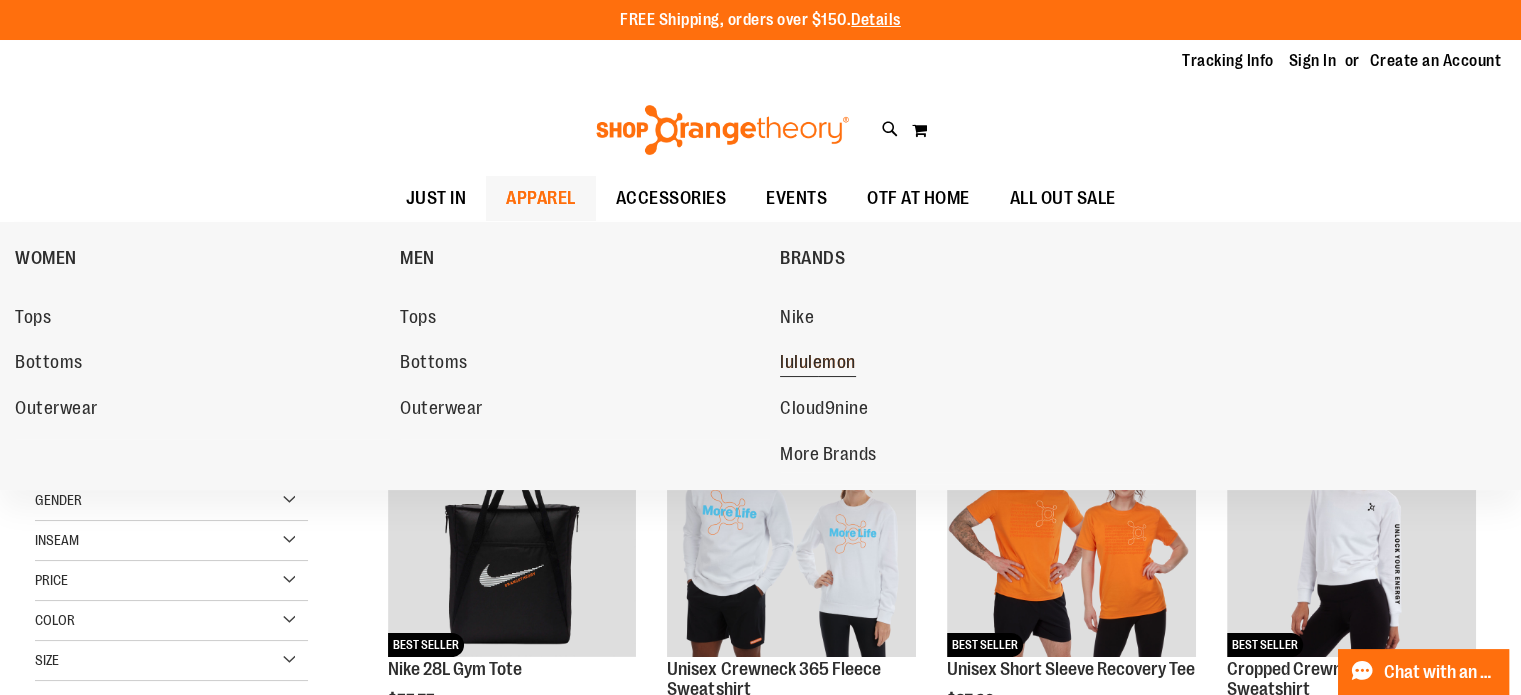 click on "lululemon" at bounding box center (818, 364) 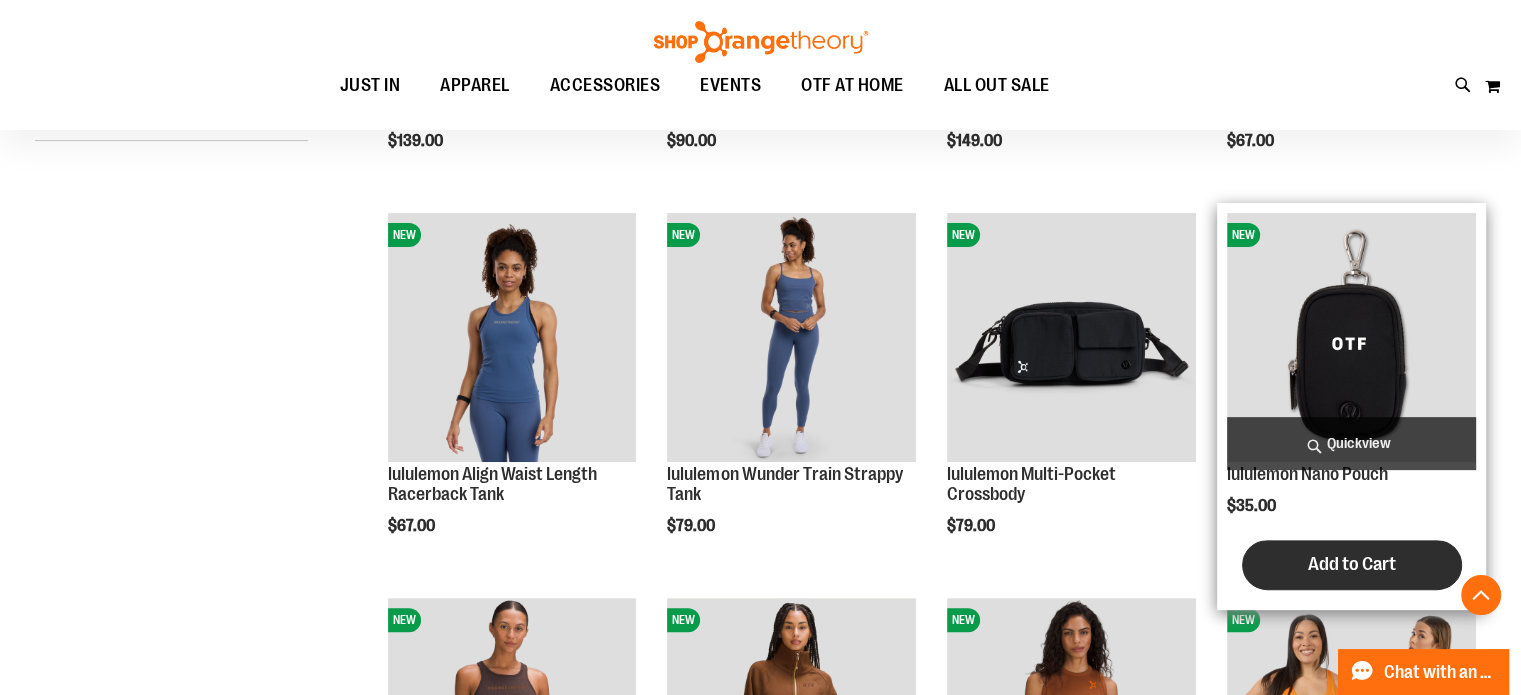 scroll, scrollTop: 599, scrollLeft: 0, axis: vertical 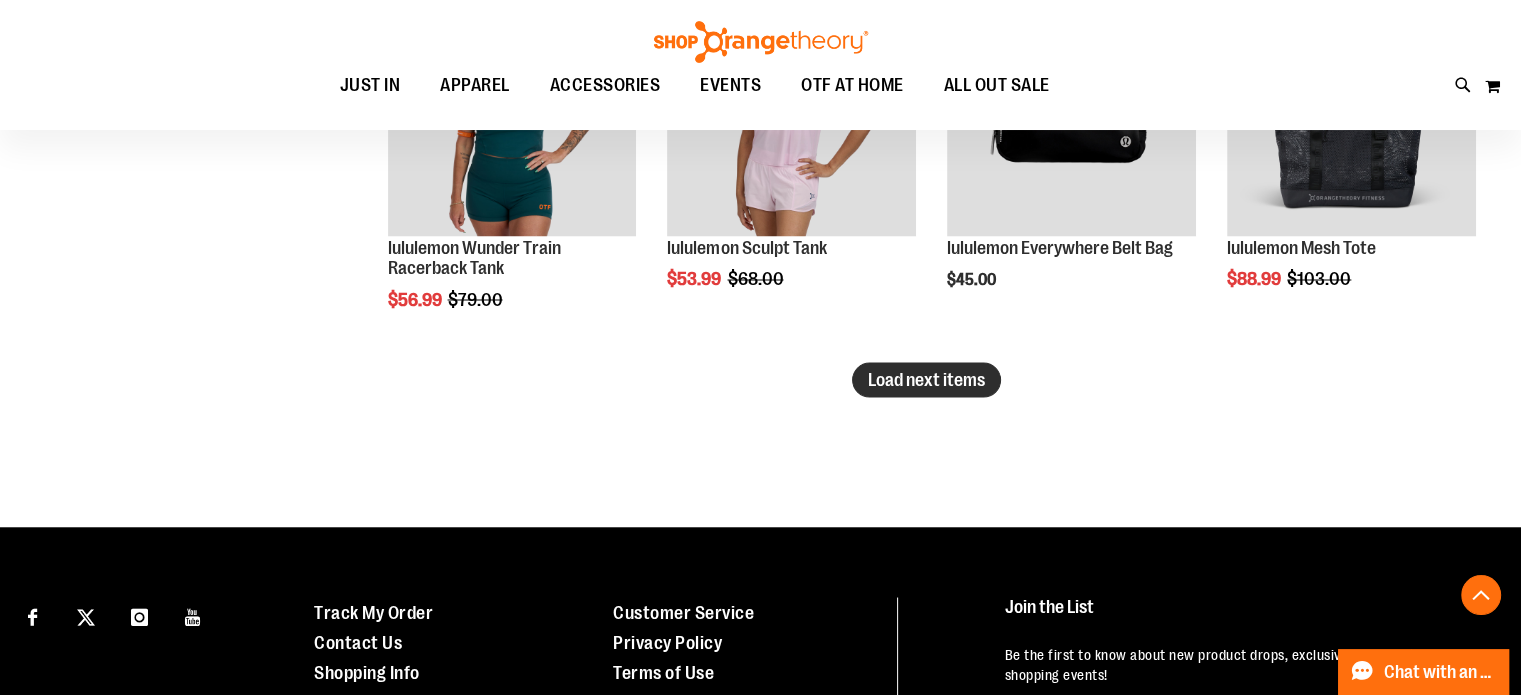click on "Load next items" at bounding box center (926, 379) 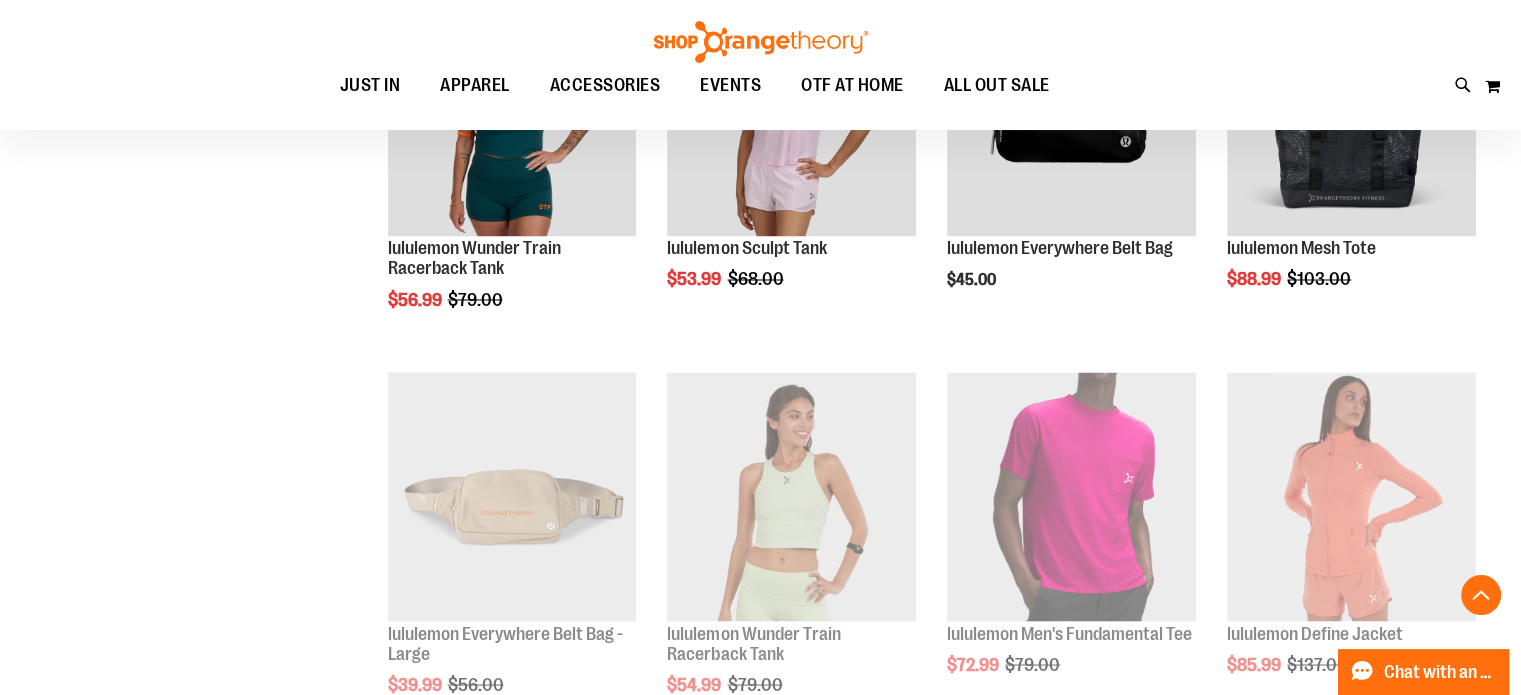 scroll, scrollTop: 3199, scrollLeft: 0, axis: vertical 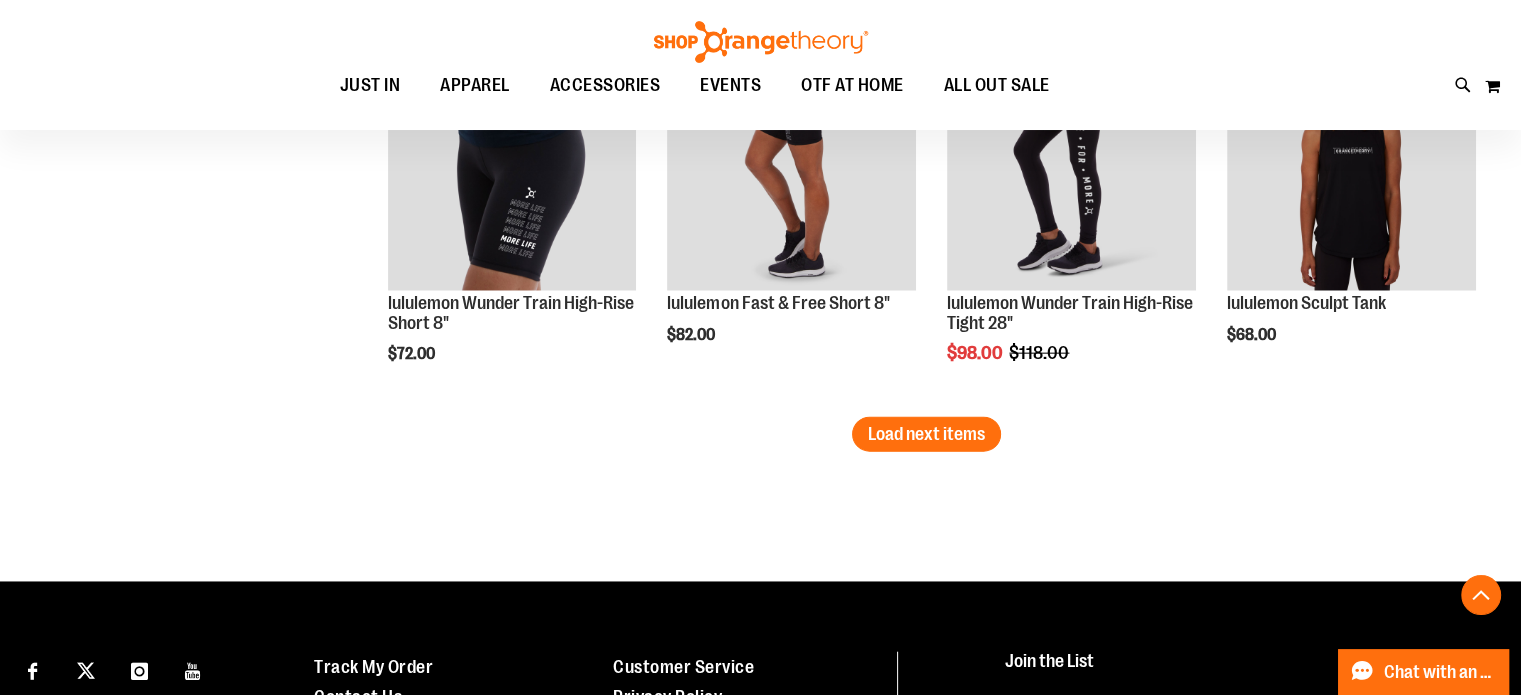 click on "Load next items" at bounding box center (926, 434) 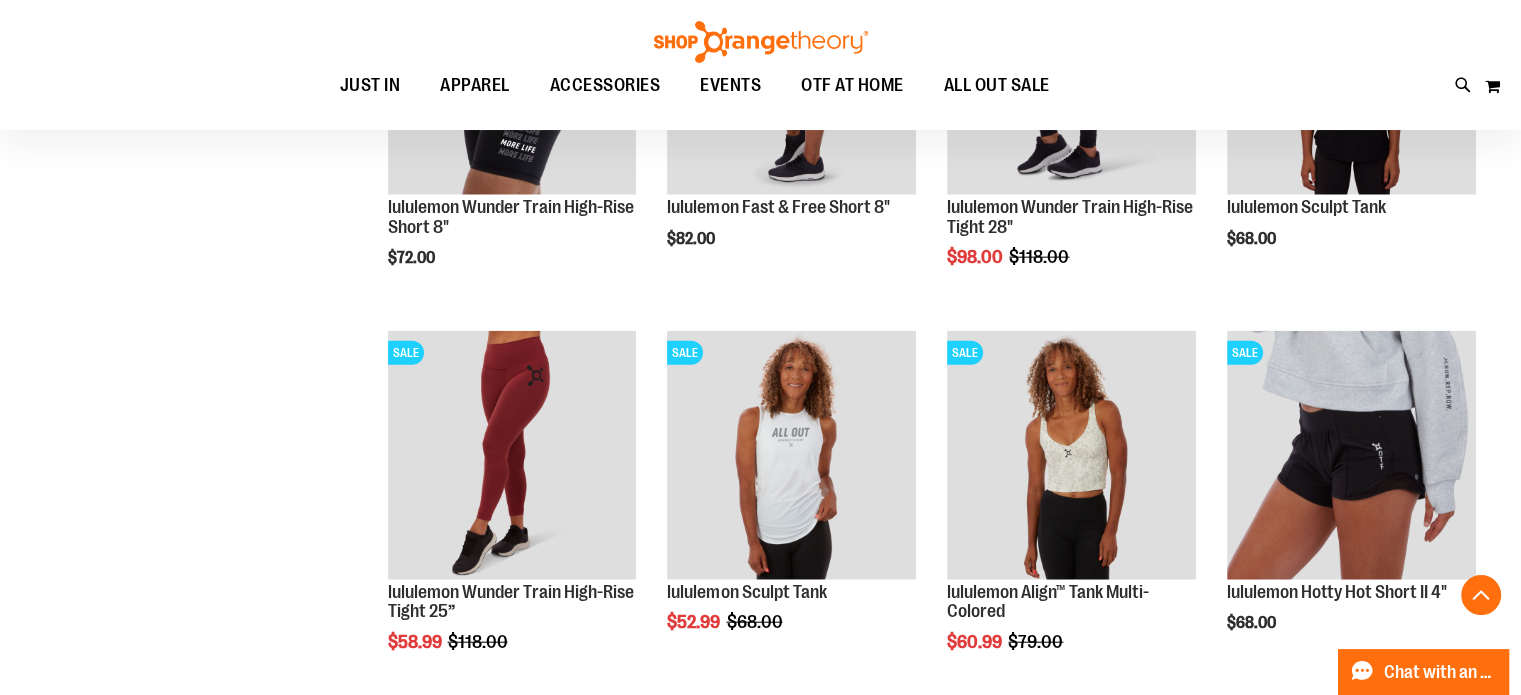 scroll, scrollTop: 4799, scrollLeft: 0, axis: vertical 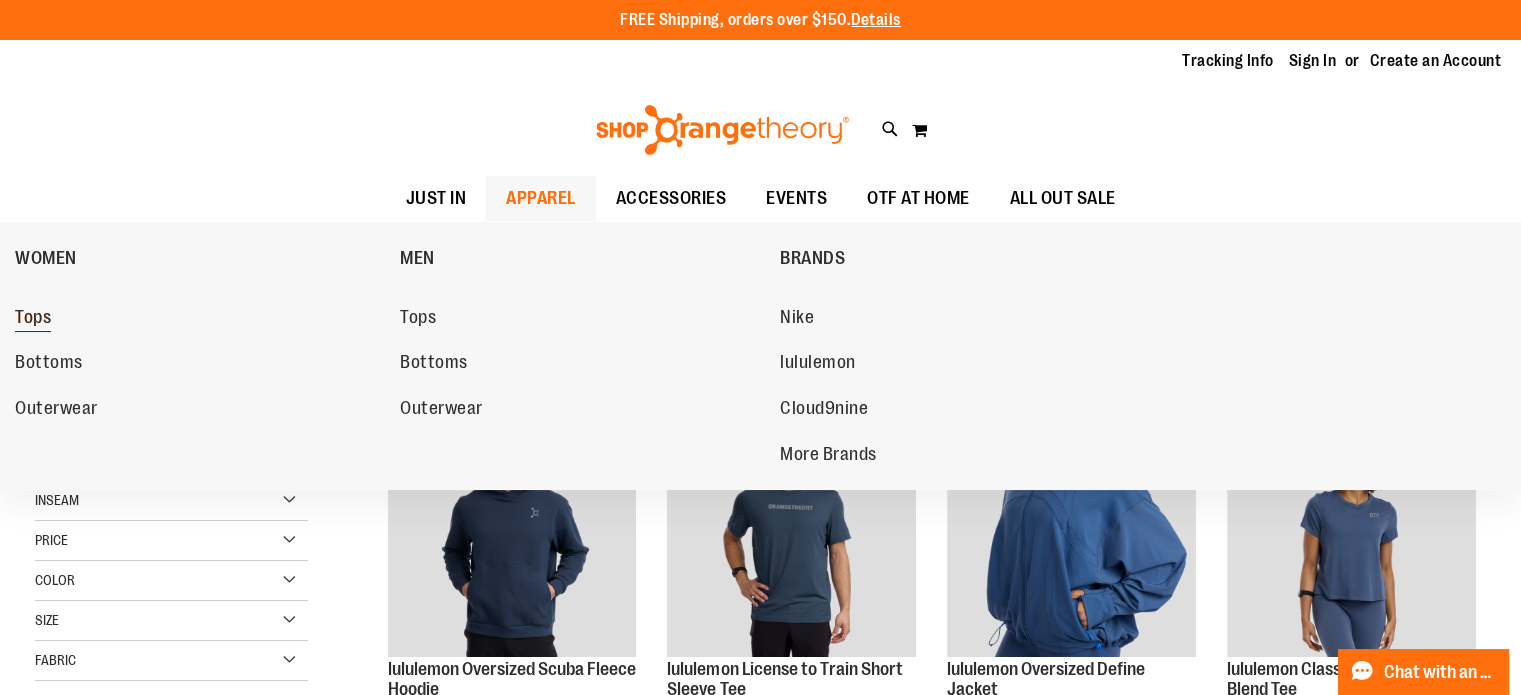 click on "Tops" at bounding box center [33, 319] 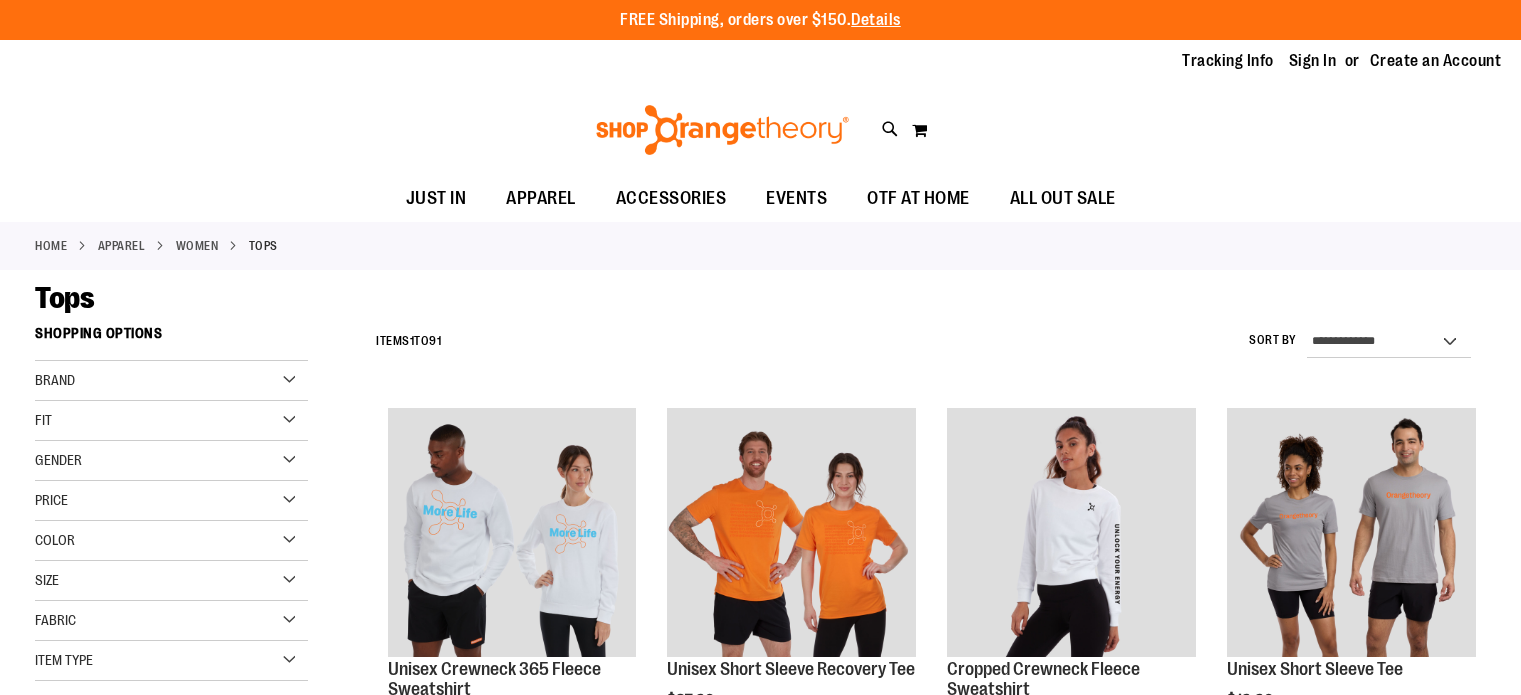 scroll, scrollTop: 0, scrollLeft: 0, axis: both 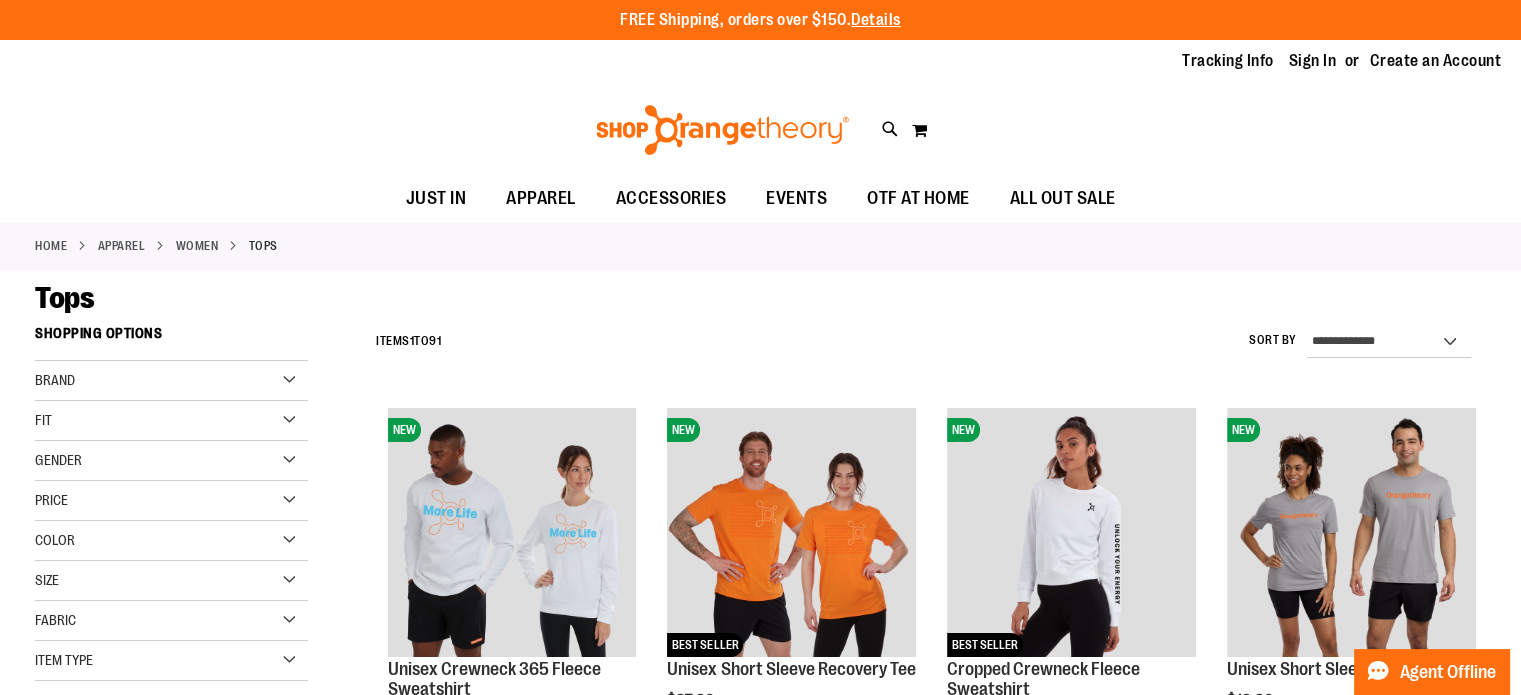 click on "Fit" at bounding box center [171, 421] 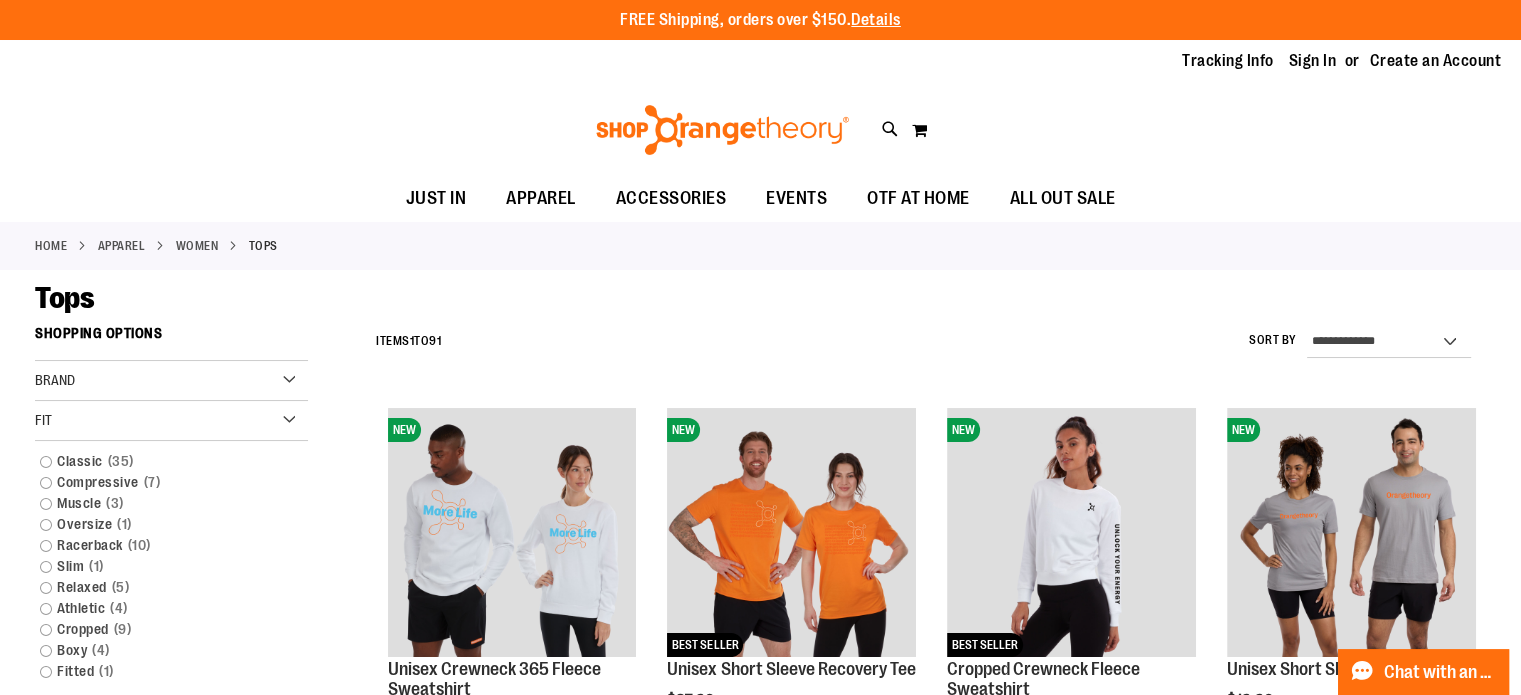 click on "Fit" at bounding box center [171, 421] 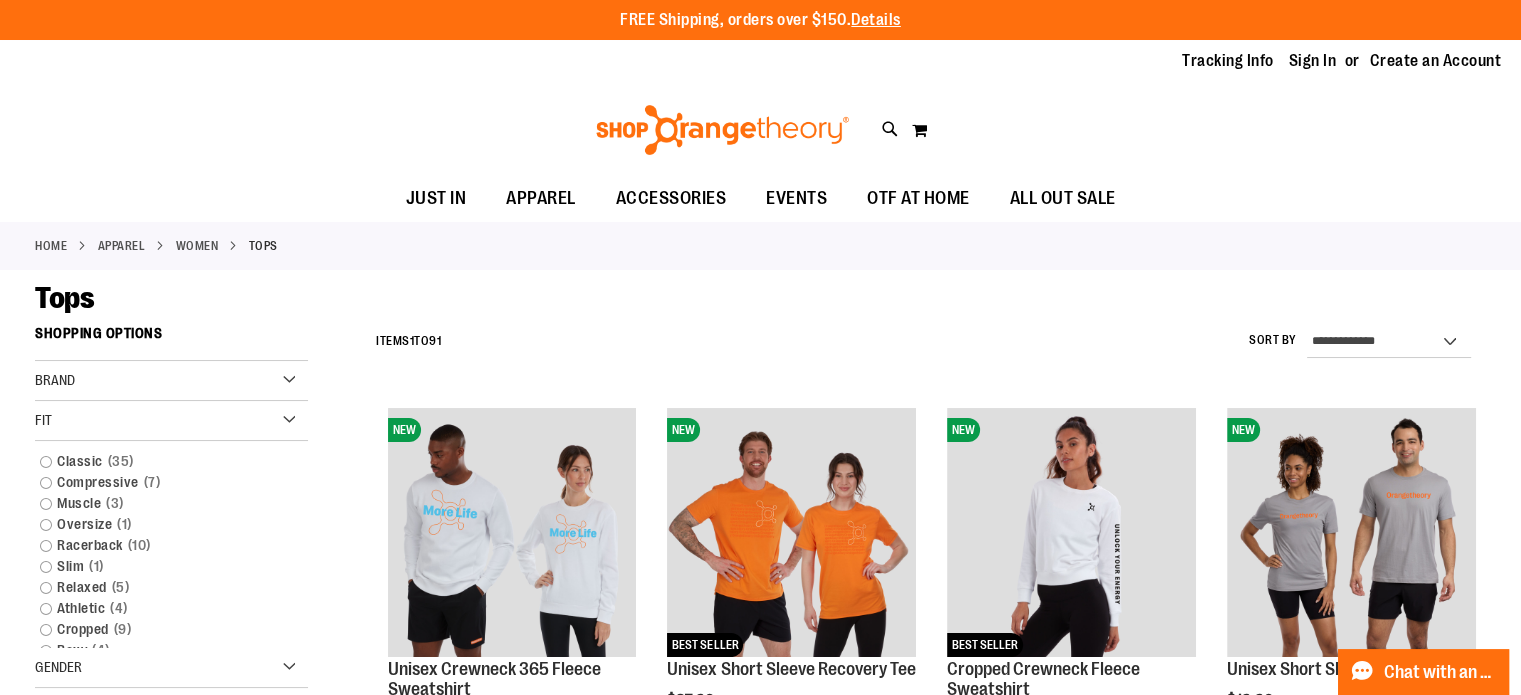 click on "Brand" at bounding box center [171, 381] 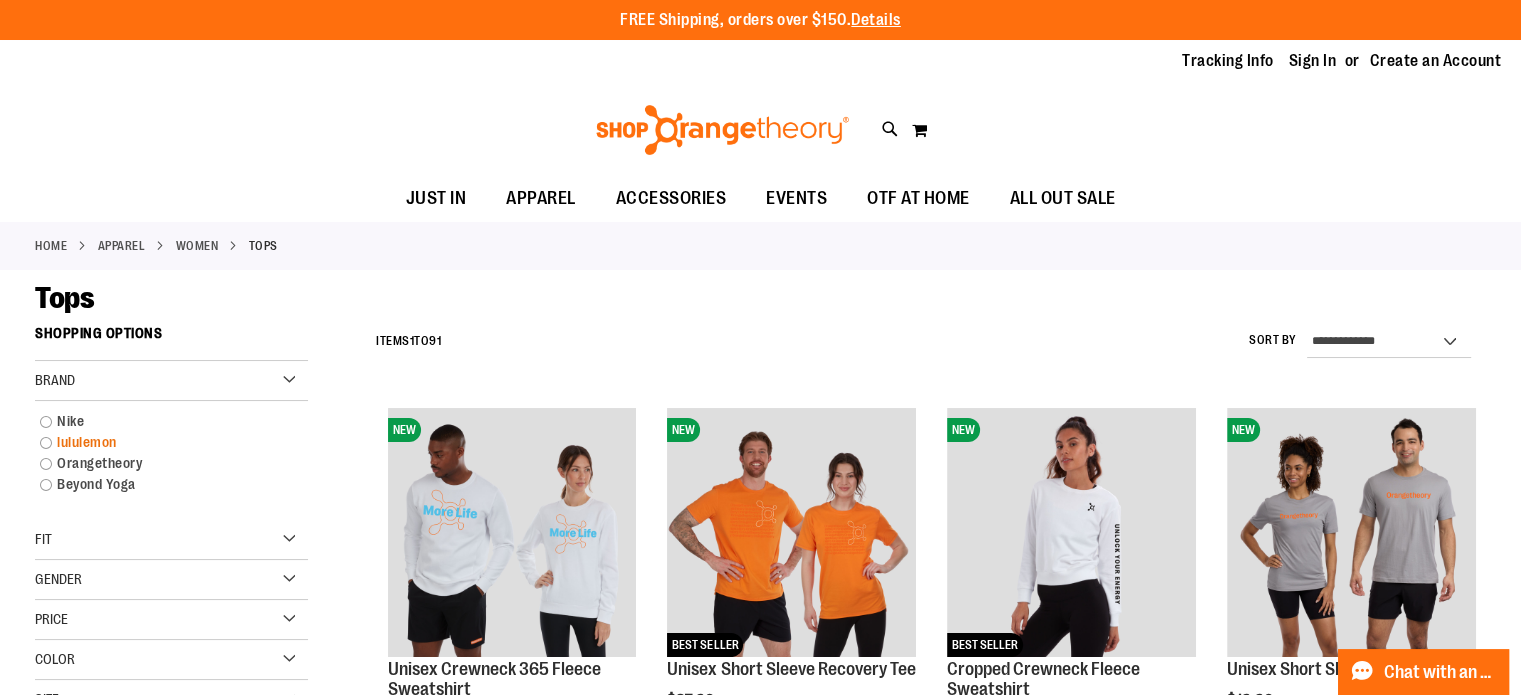click on "lululemon" at bounding box center (161, 442) 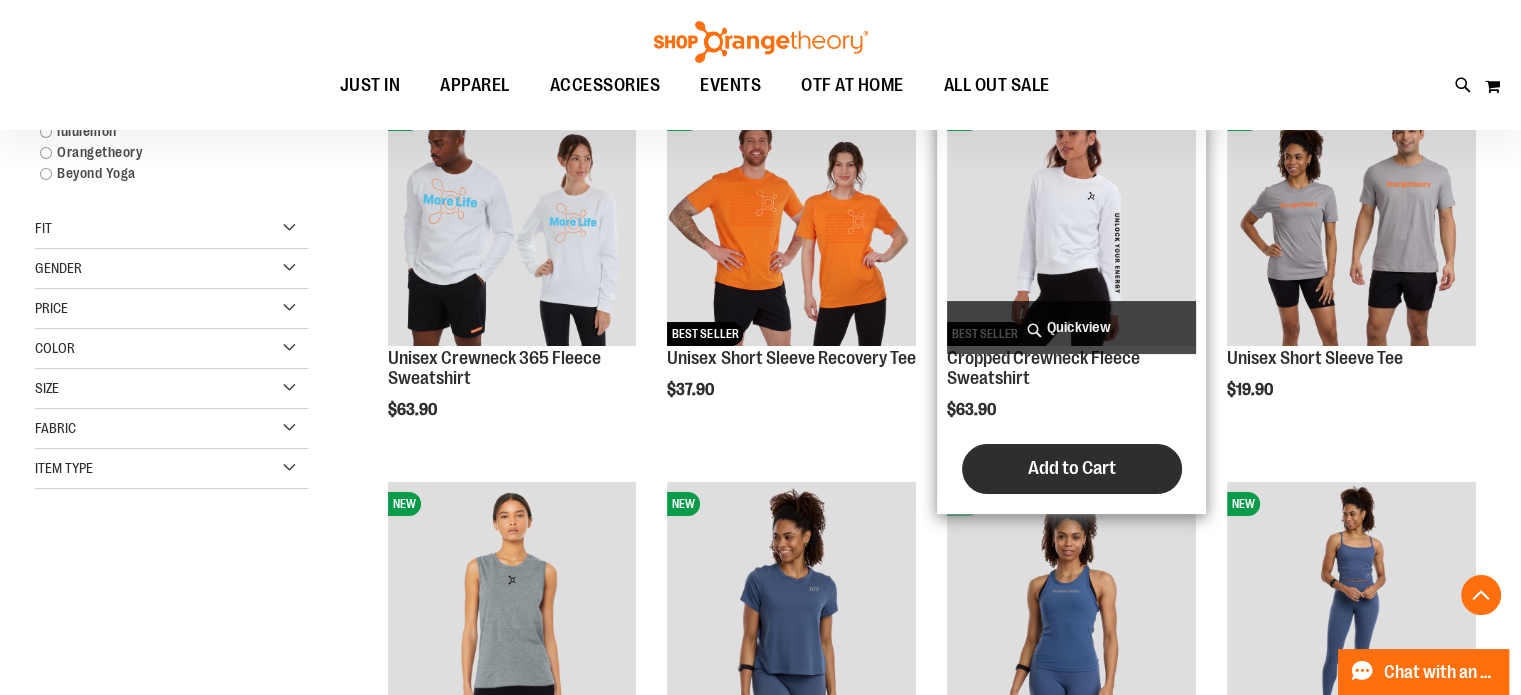 scroll, scrollTop: 316, scrollLeft: 0, axis: vertical 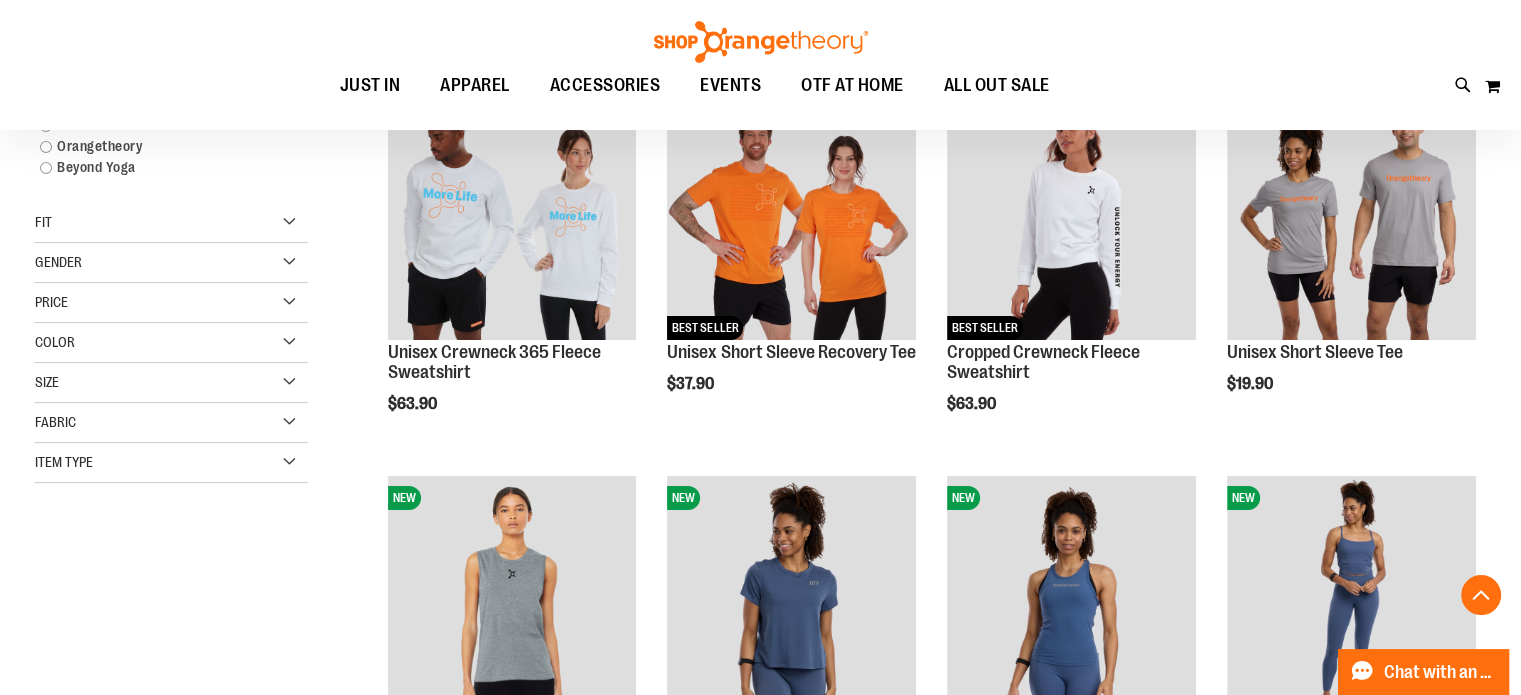 click on "Gender" at bounding box center [58, 262] 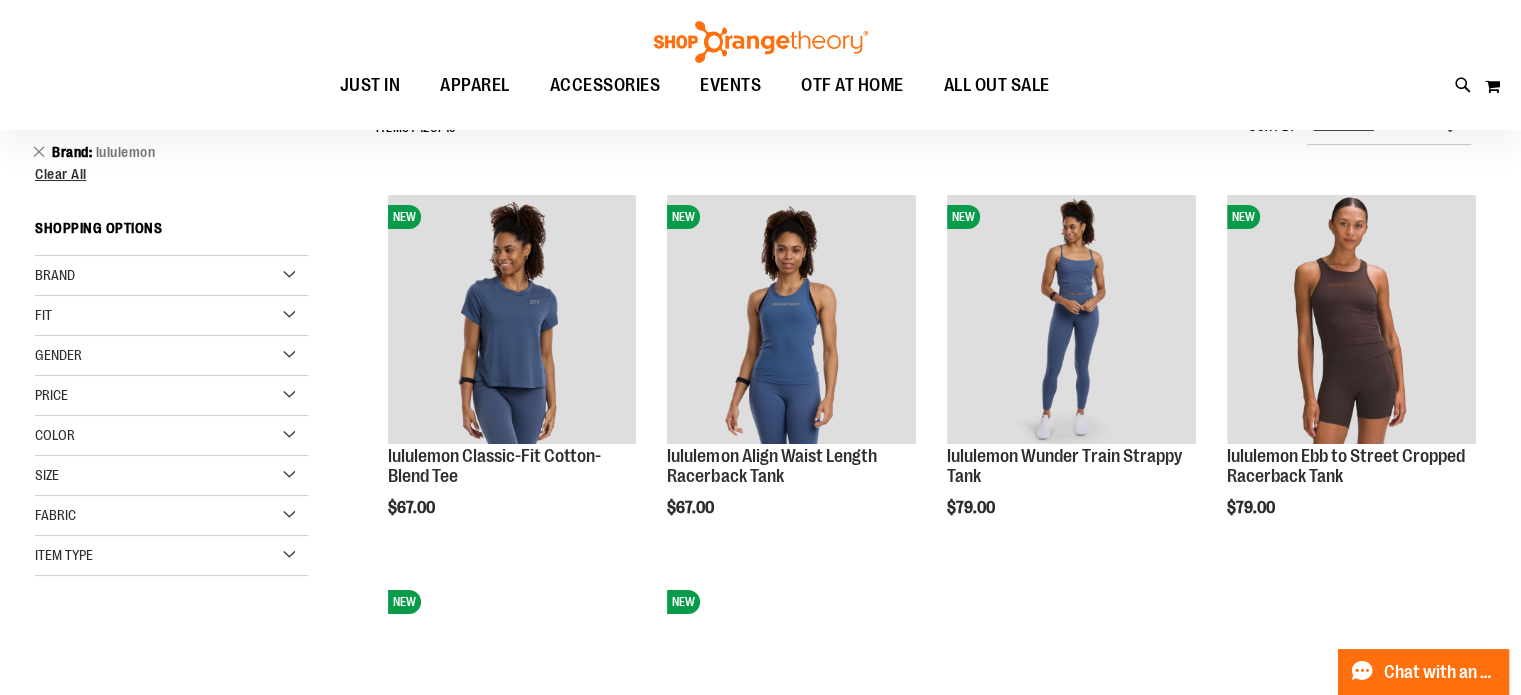 scroll, scrollTop: 116, scrollLeft: 0, axis: vertical 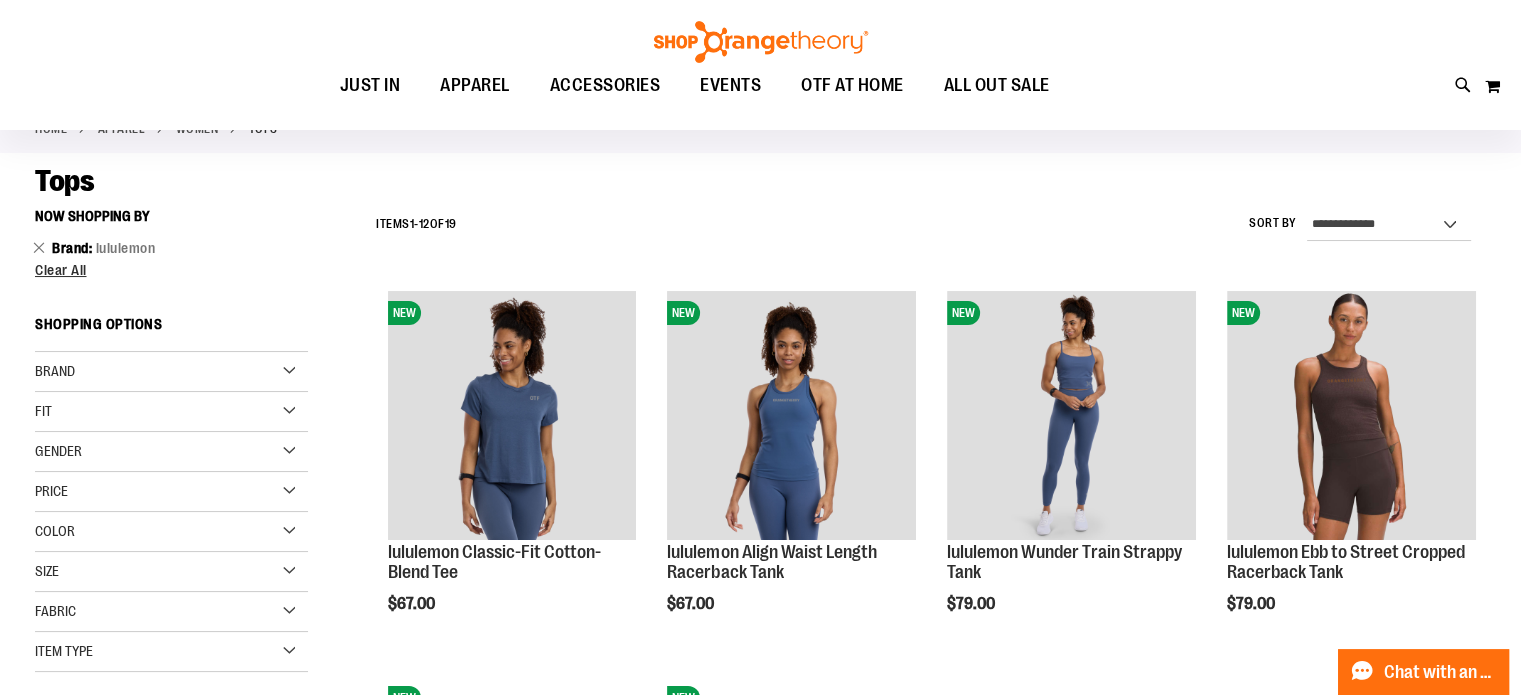 click on "Gender" at bounding box center (58, 451) 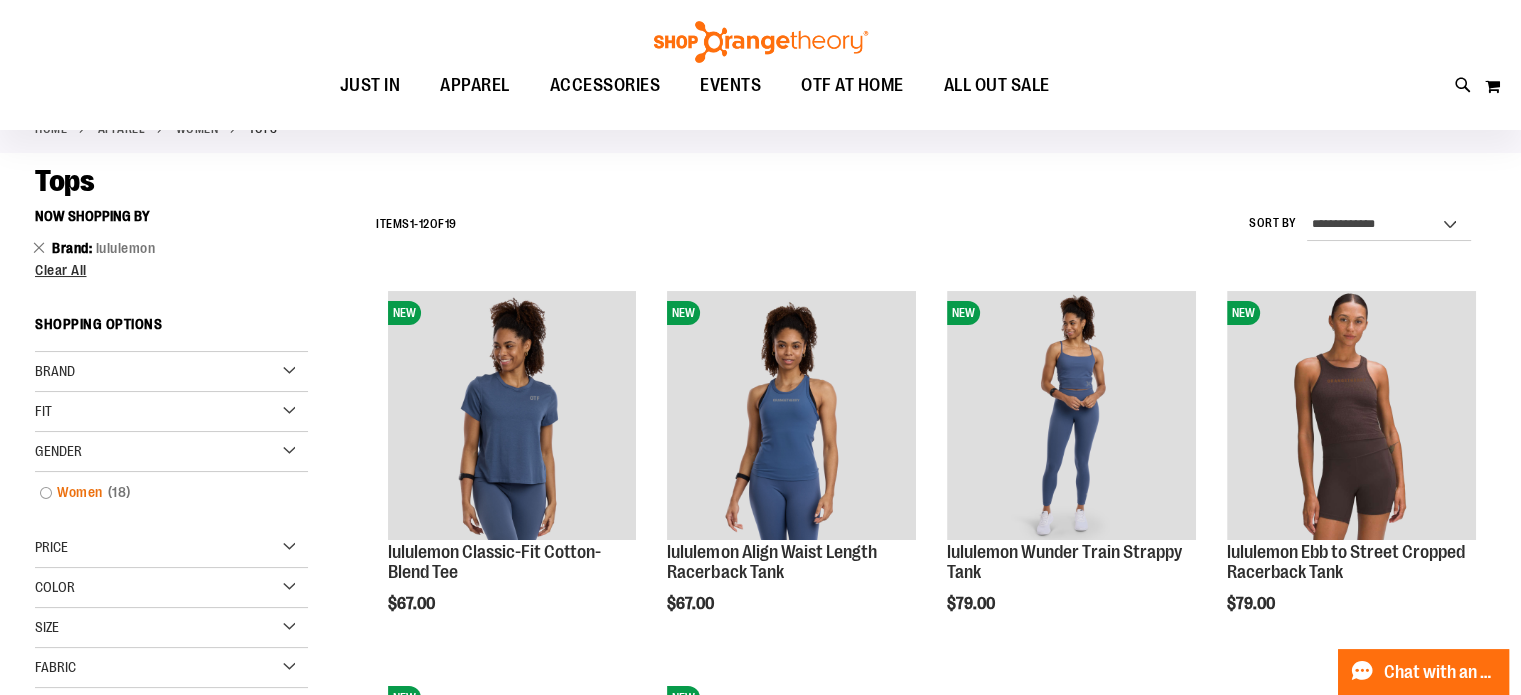 click on "Women                                             18
items" at bounding box center [161, 492] 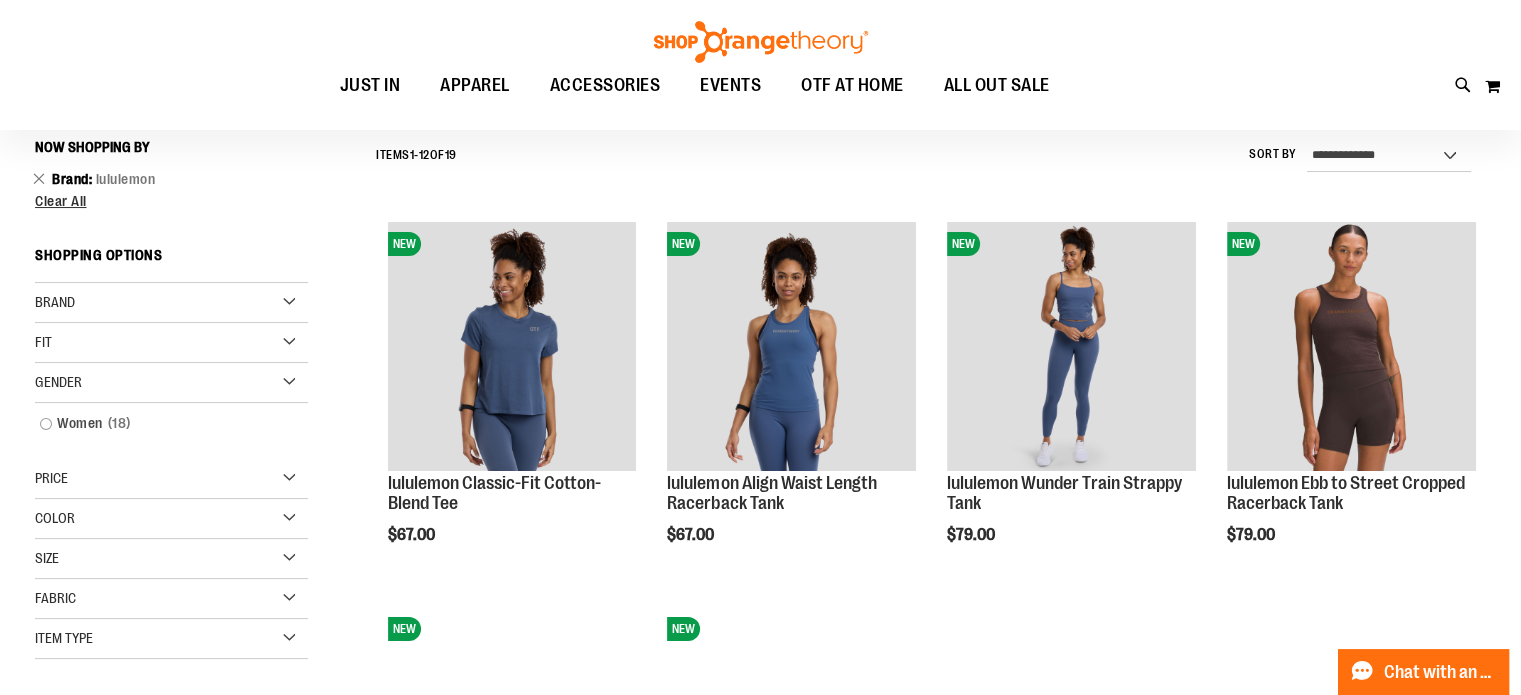 scroll, scrollTop: 186, scrollLeft: 0, axis: vertical 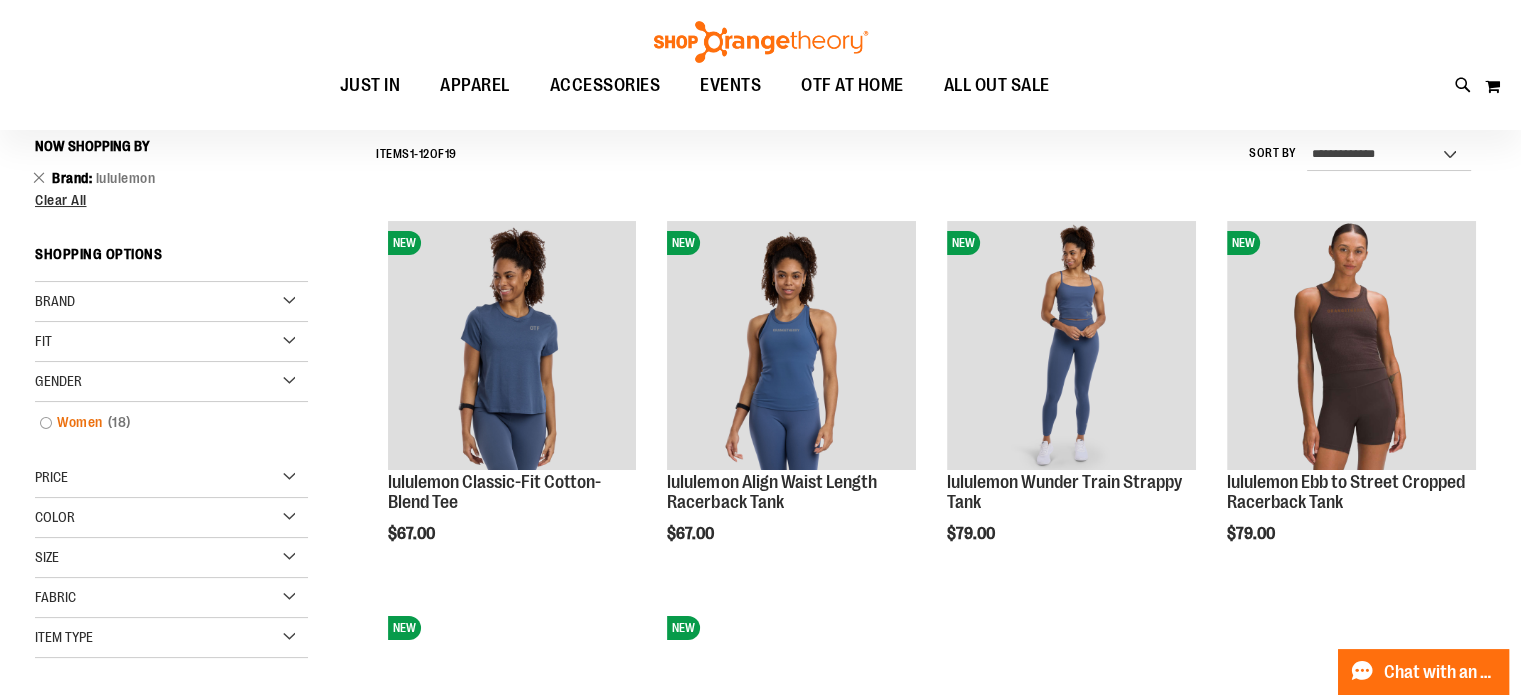 click on "Women                                             18
items" at bounding box center [161, 422] 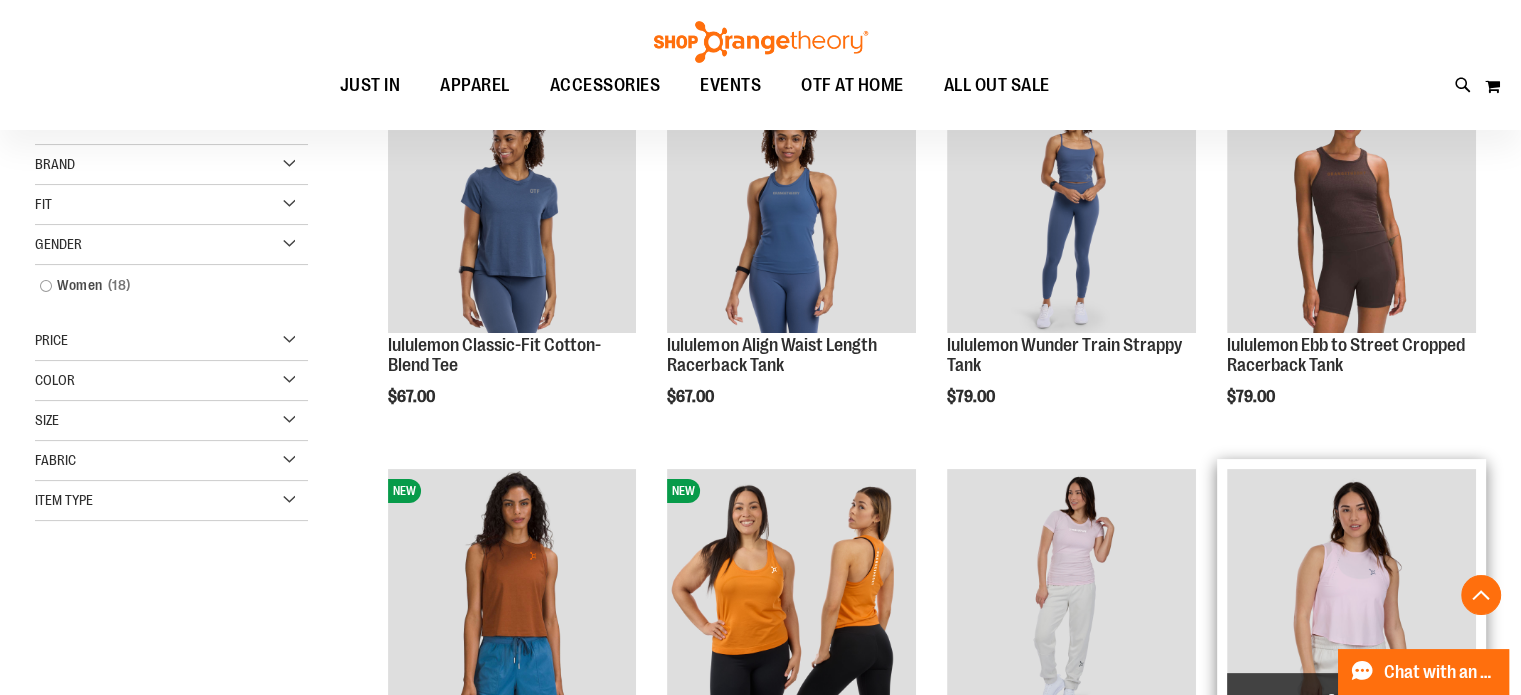 scroll, scrollTop: 486, scrollLeft: 0, axis: vertical 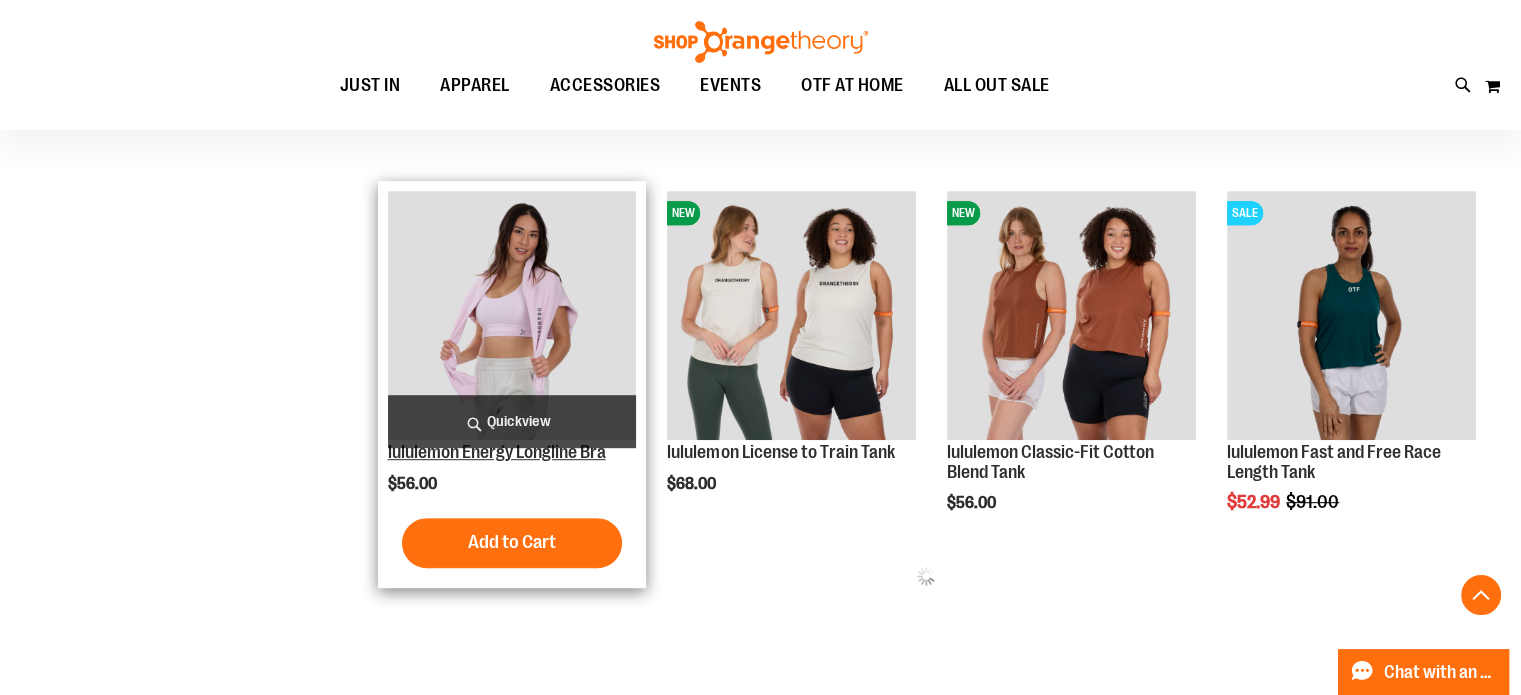 click on "lululemon Energy Longline Bra" at bounding box center [497, 452] 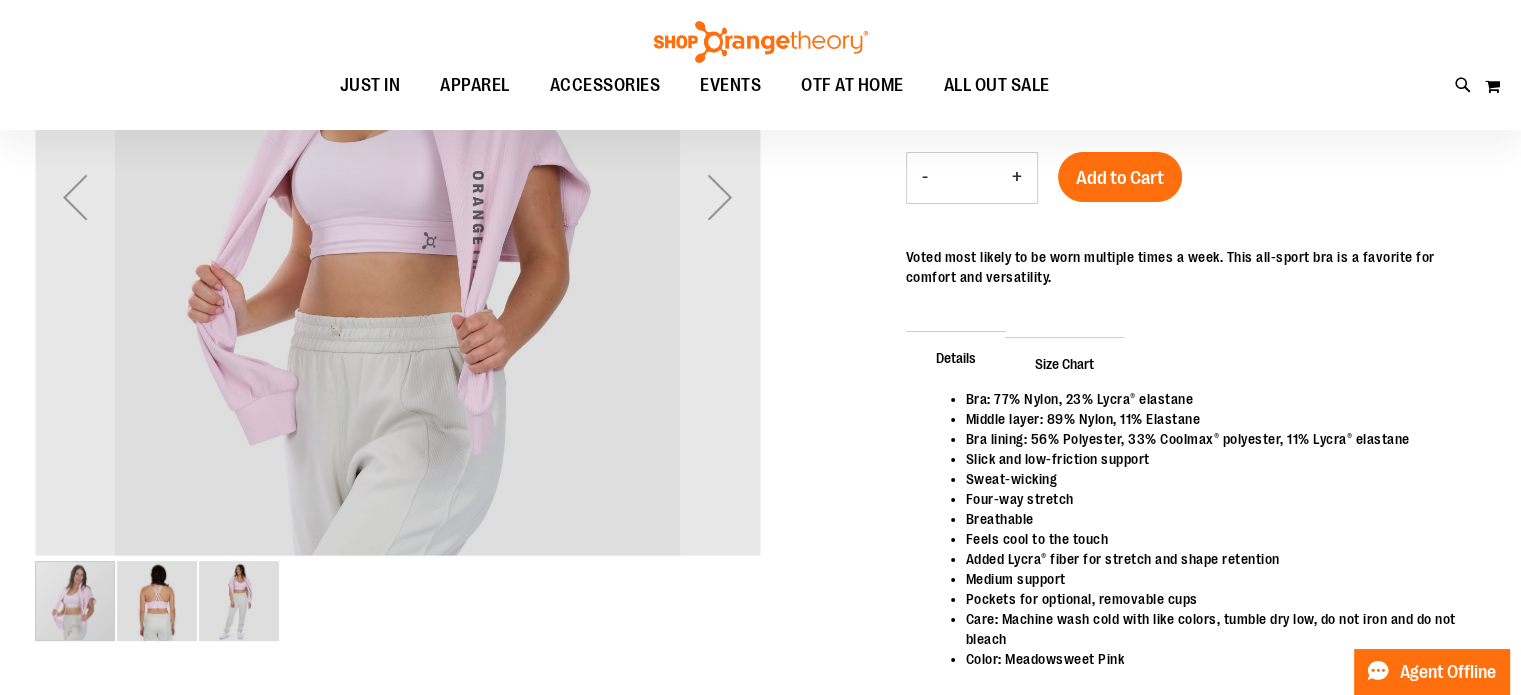 scroll, scrollTop: 298, scrollLeft: 0, axis: vertical 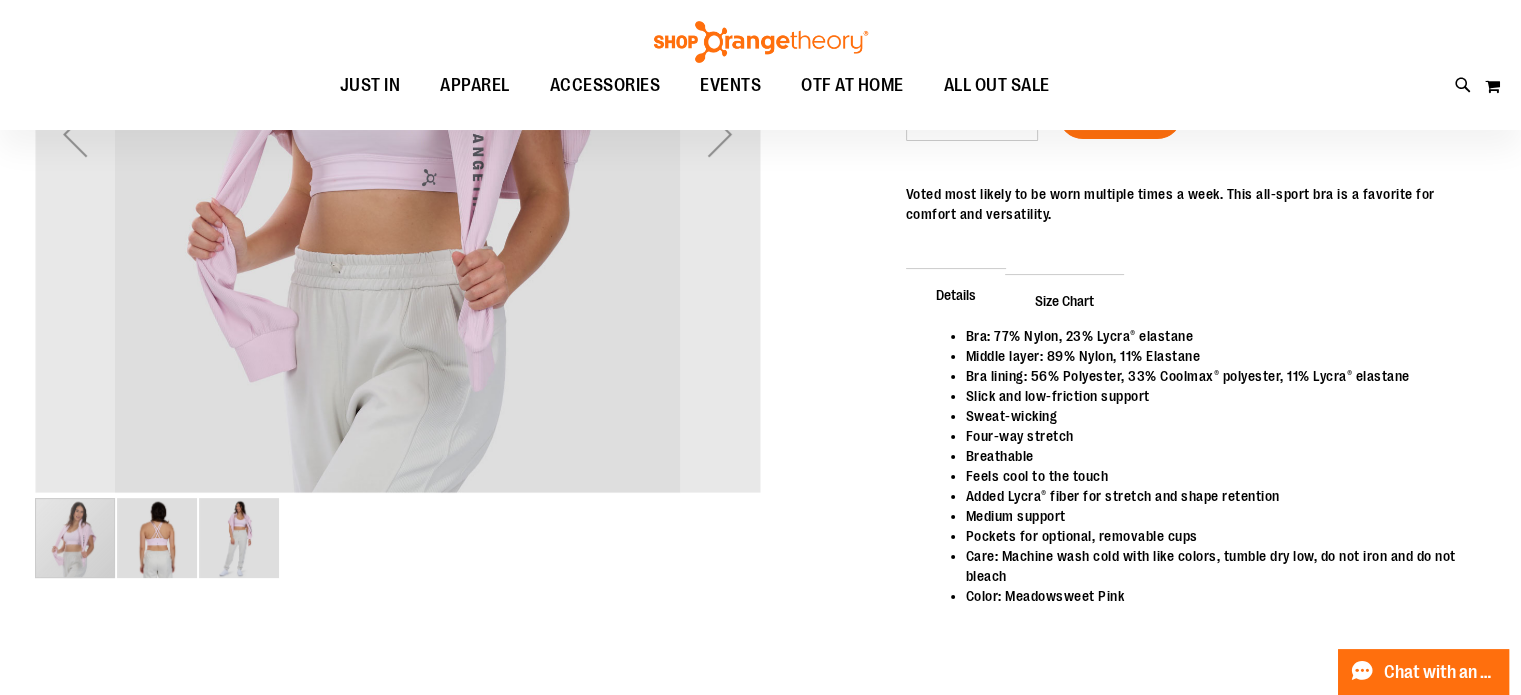 click at bounding box center [157, 538] 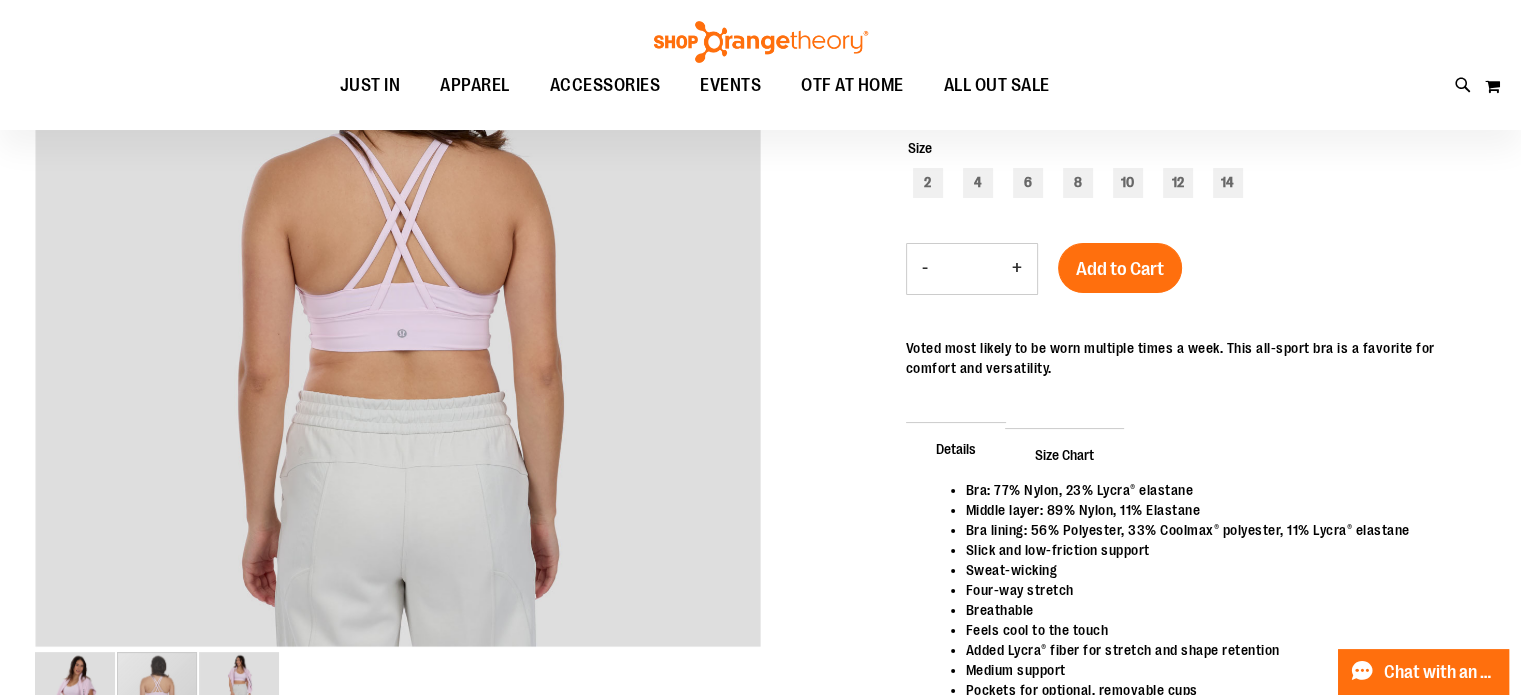 scroll, scrollTop: 198, scrollLeft: 0, axis: vertical 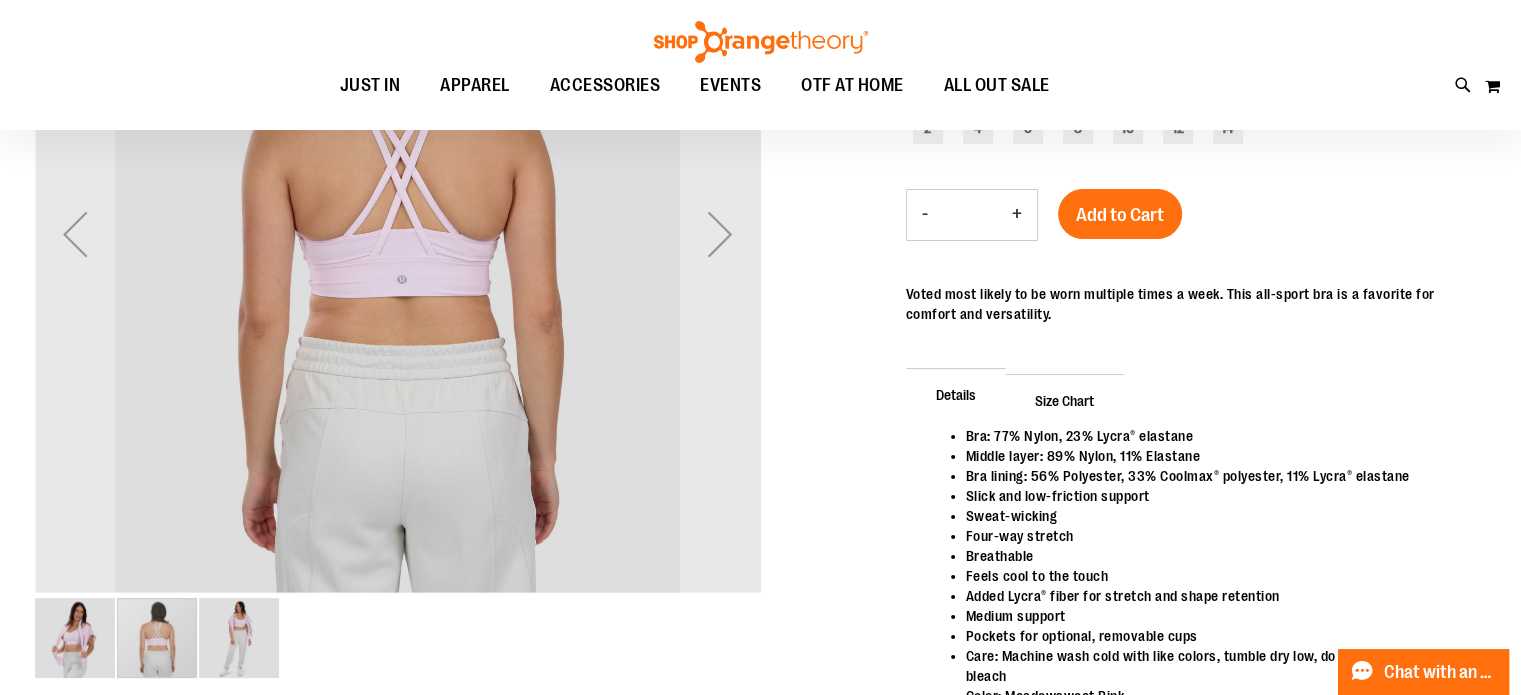 drag, startPoint x: 80, startPoint y: 623, endPoint x: 87, endPoint y: 615, distance: 10.630146 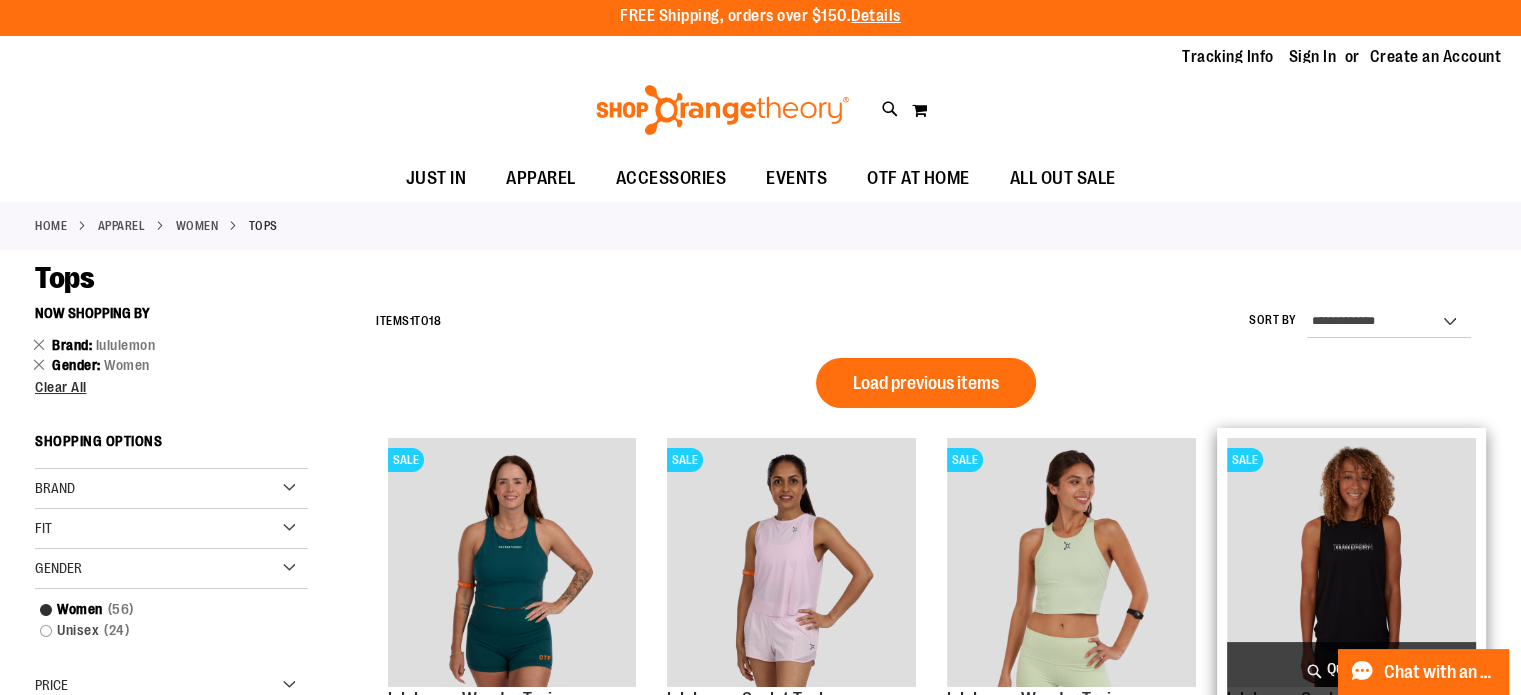 scroll, scrollTop: 0, scrollLeft: 0, axis: both 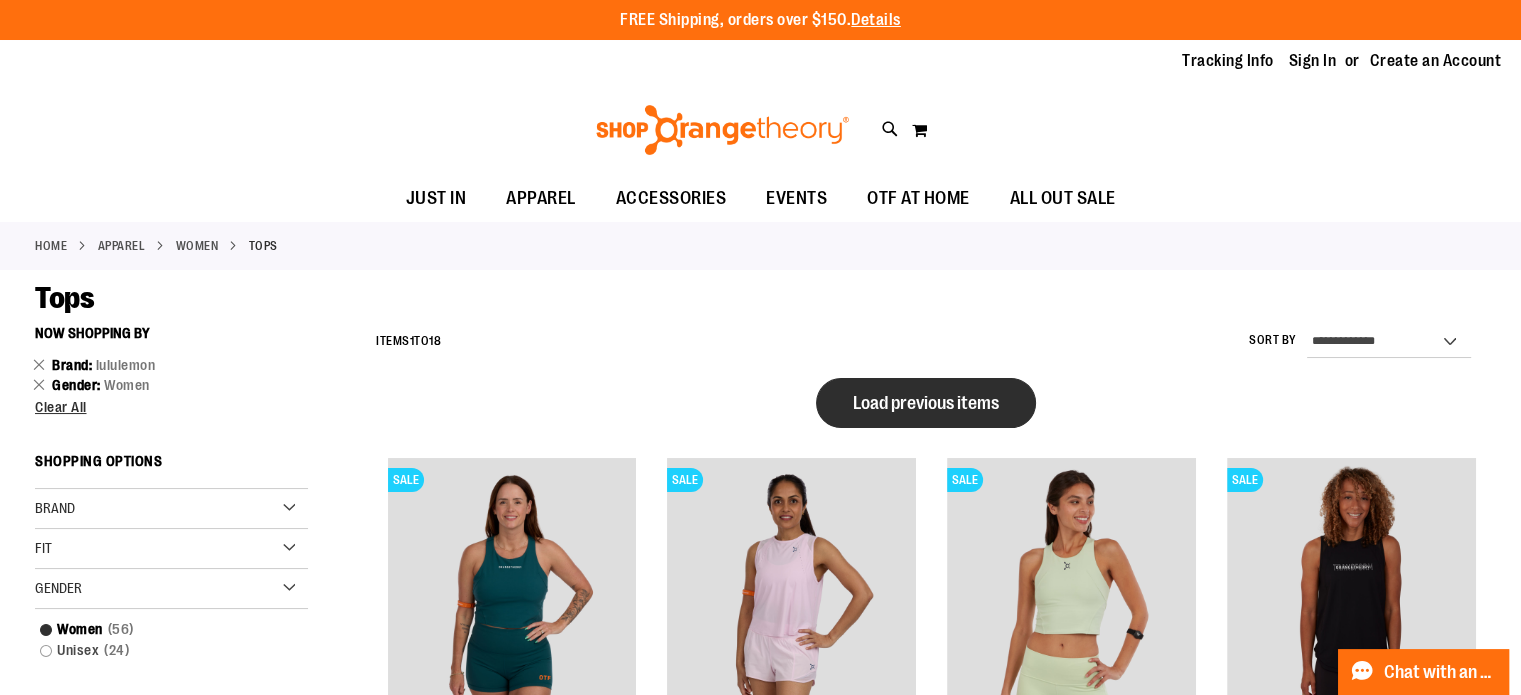 click on "Load previous items" at bounding box center (926, 403) 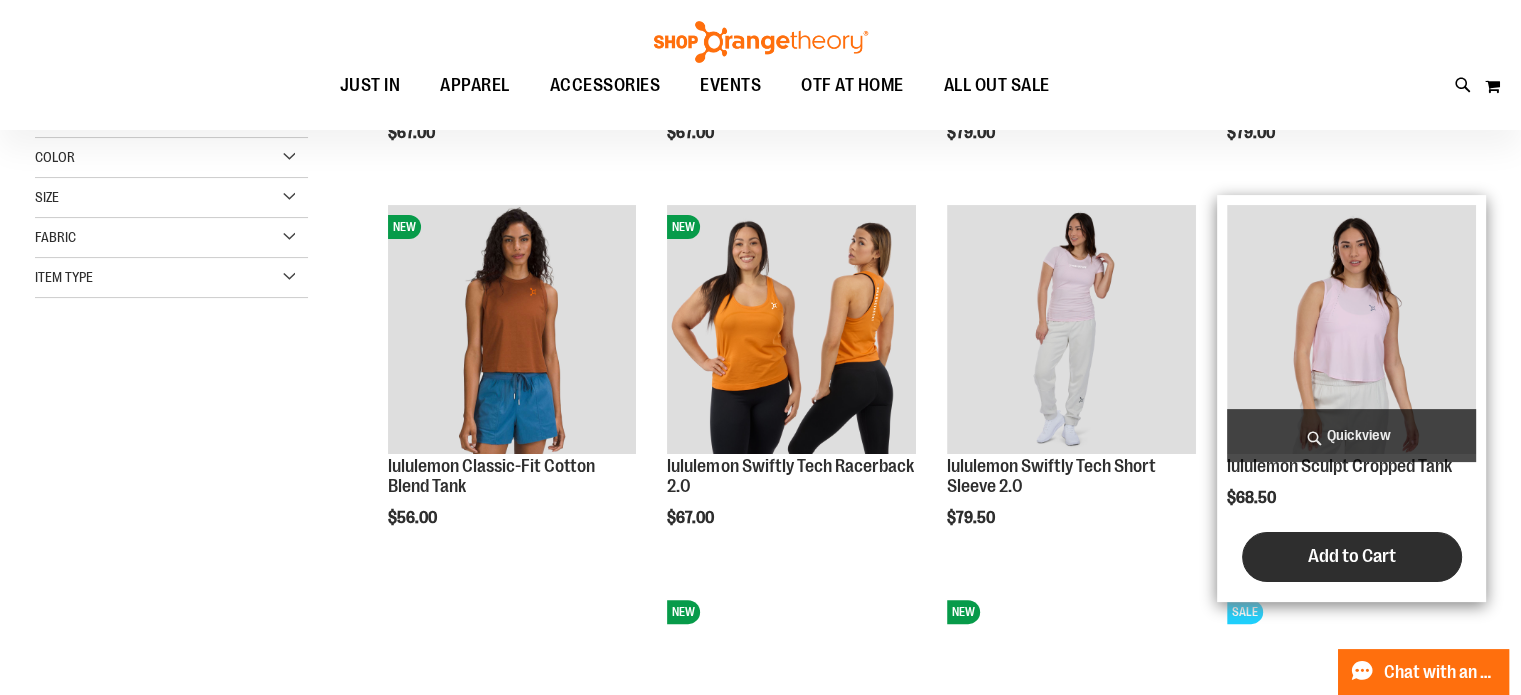 scroll, scrollTop: 398, scrollLeft: 0, axis: vertical 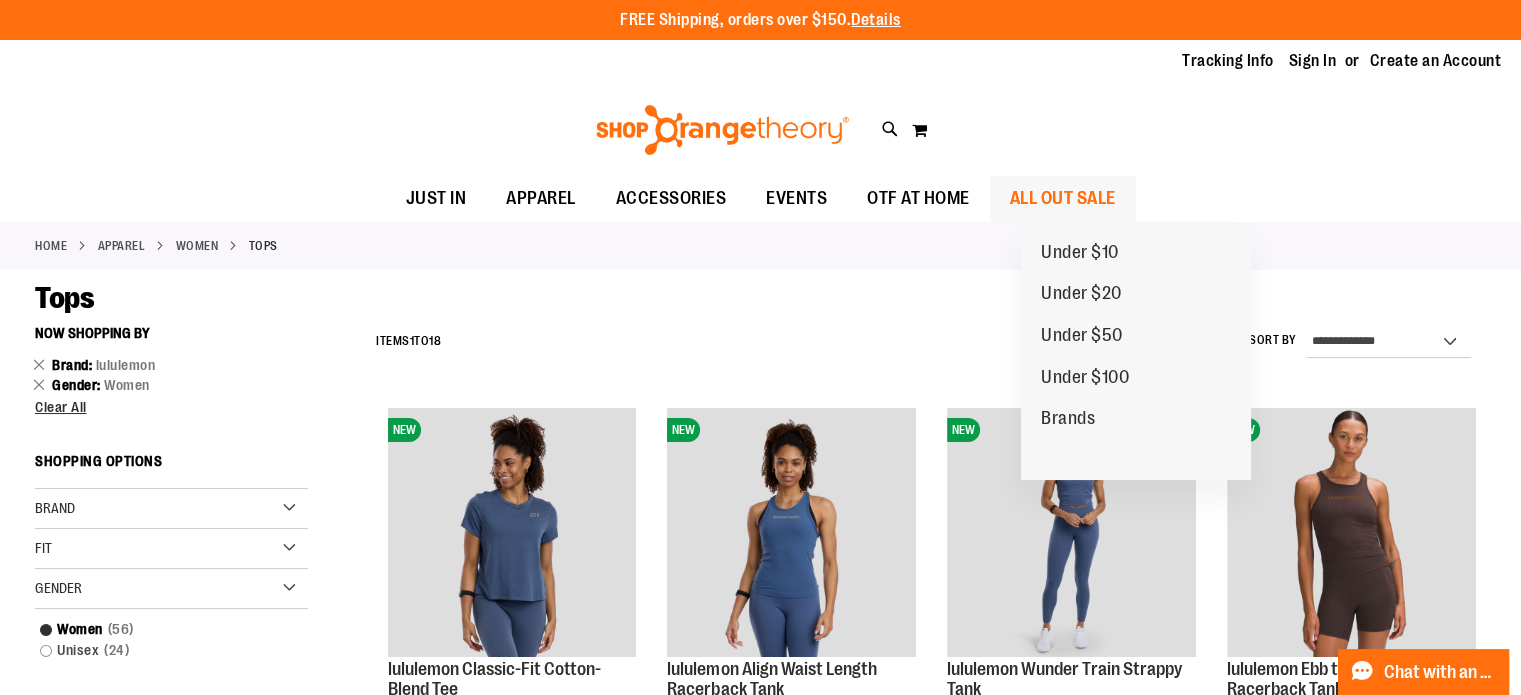 click on "ALL OUT SALE" at bounding box center [1063, 198] 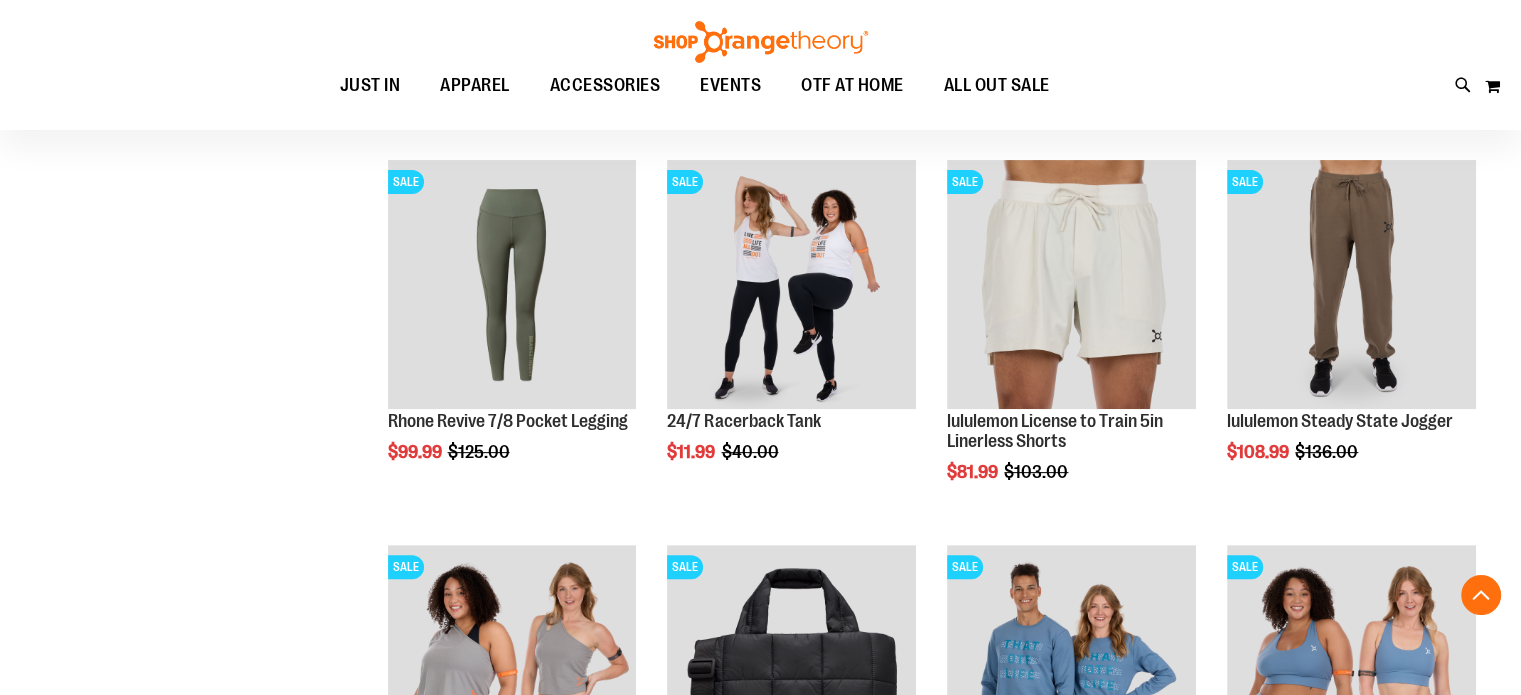 scroll, scrollTop: 699, scrollLeft: 0, axis: vertical 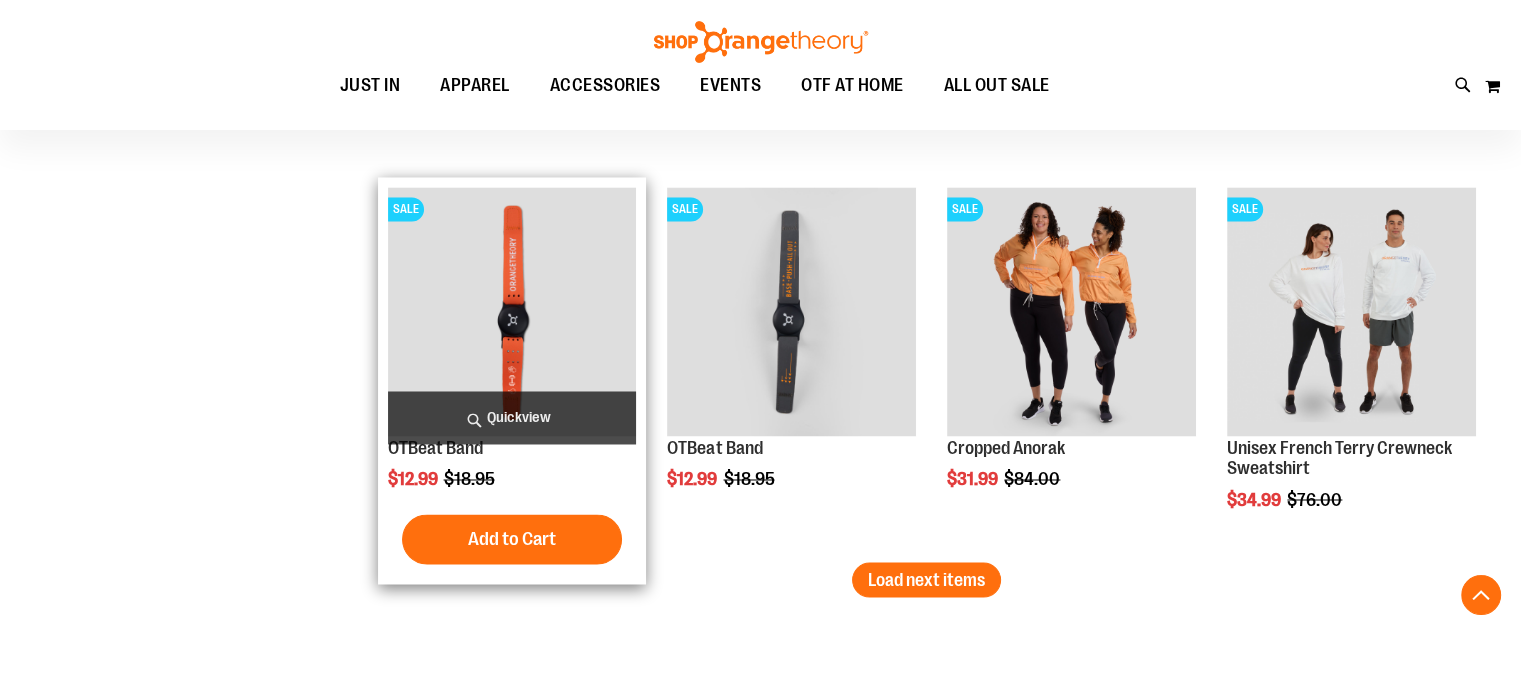 click at bounding box center [512, 311] 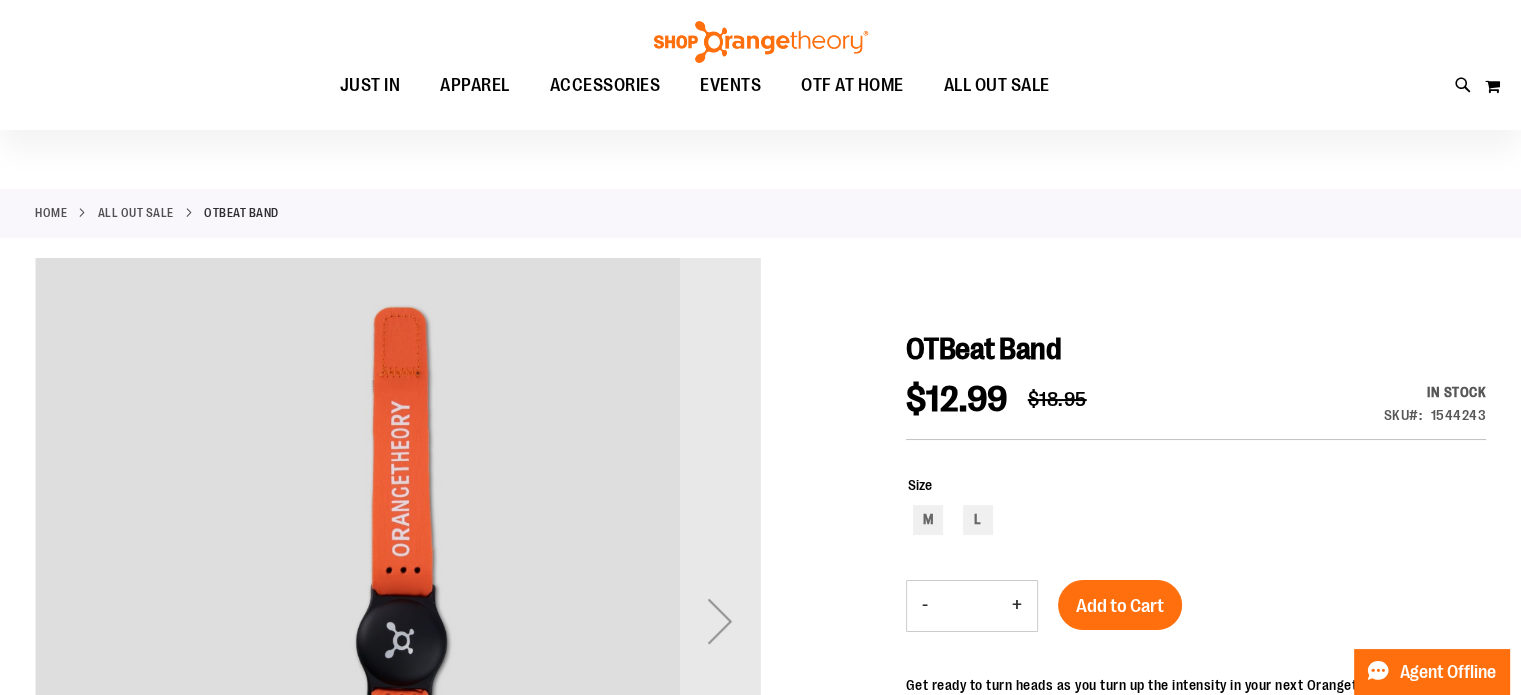 scroll, scrollTop: 299, scrollLeft: 0, axis: vertical 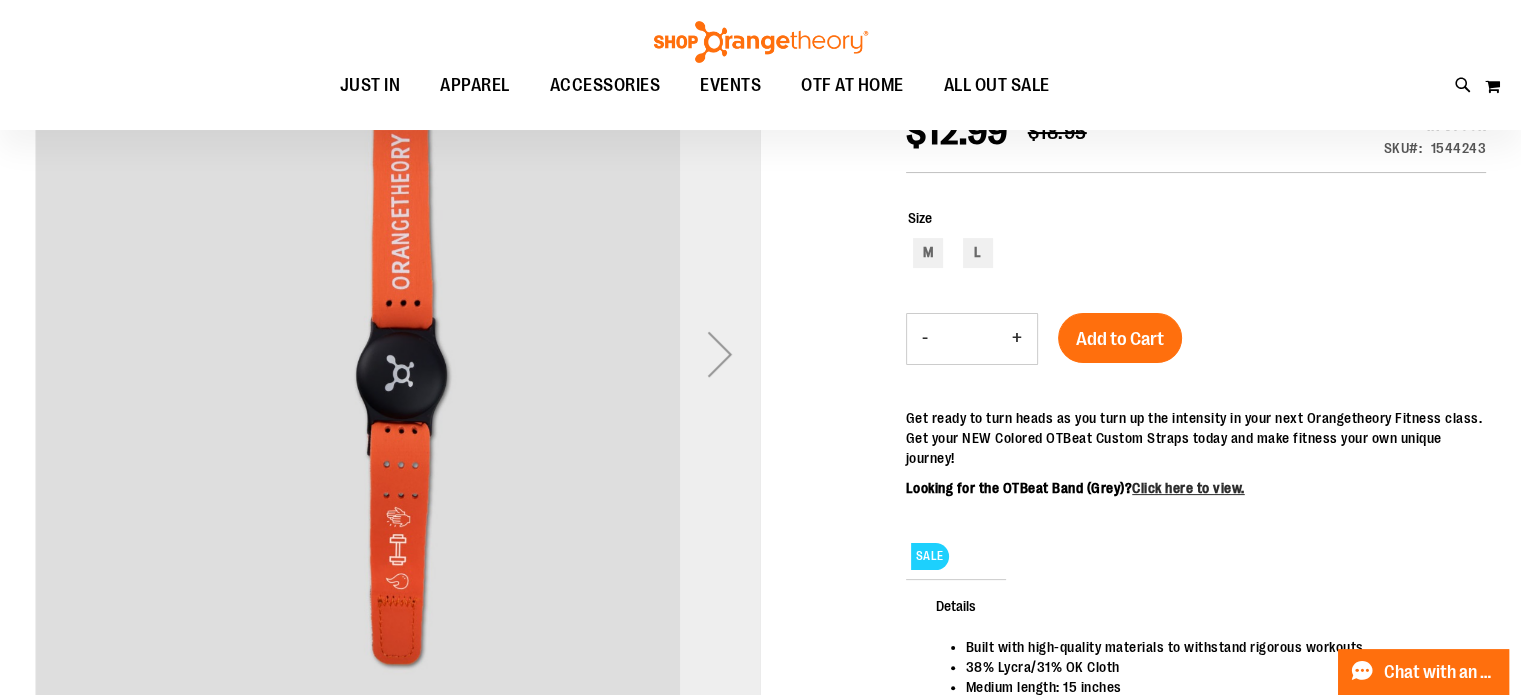 click at bounding box center (720, 354) 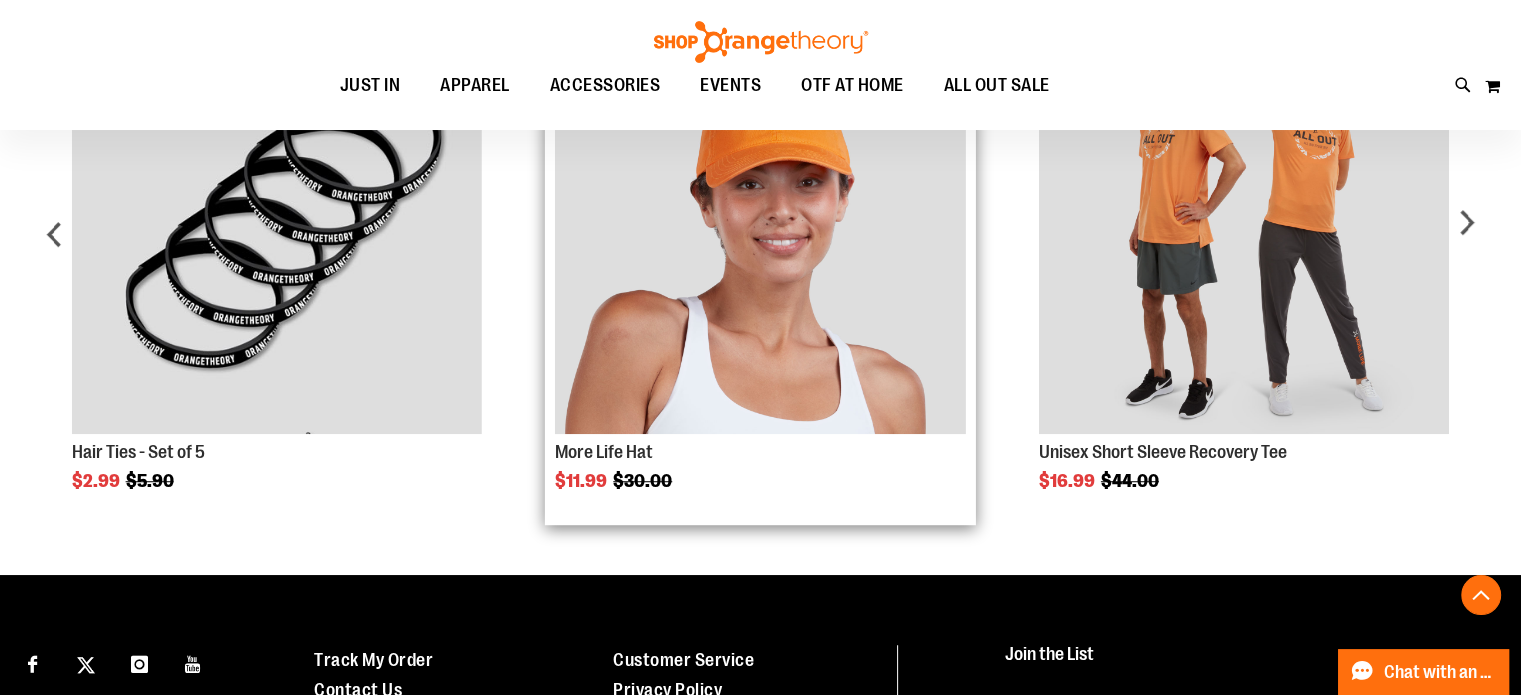 scroll, scrollTop: 1099, scrollLeft: 0, axis: vertical 